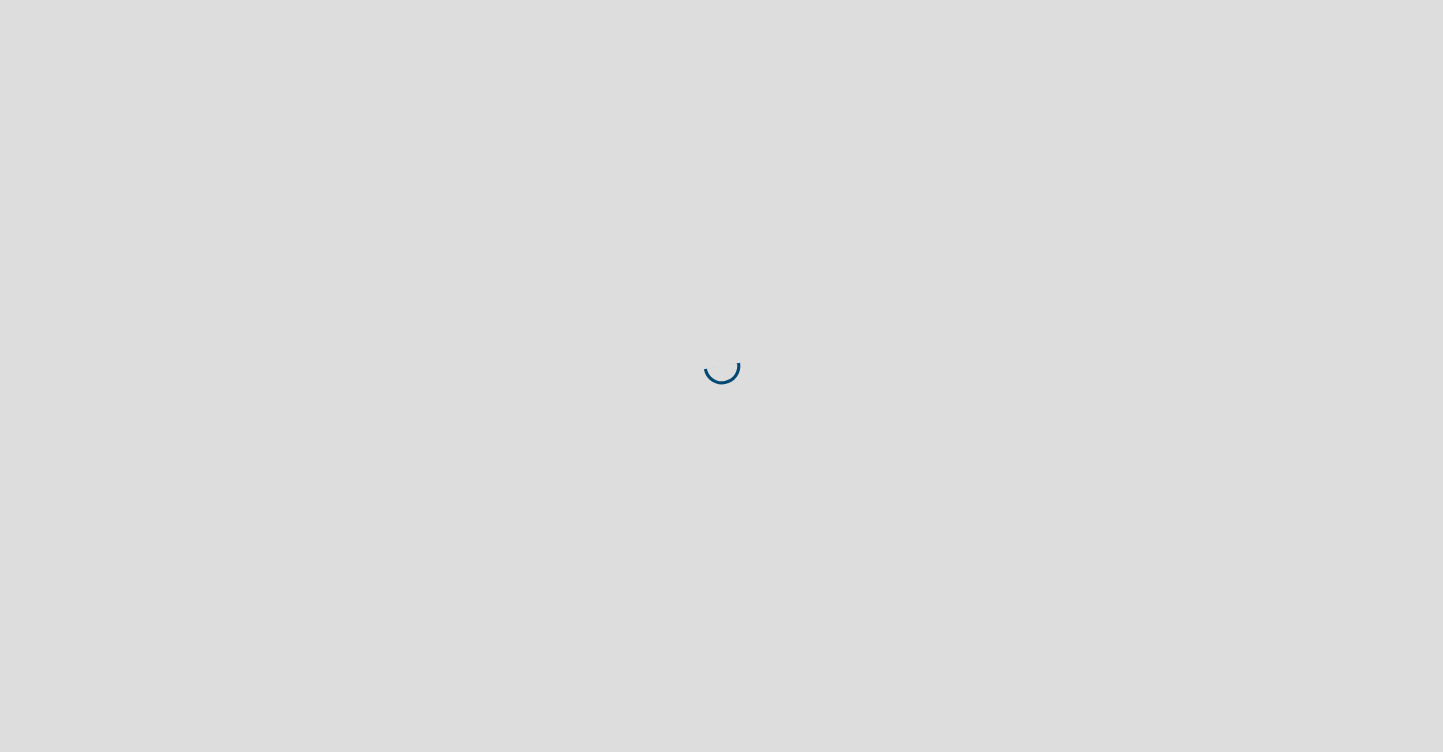 scroll, scrollTop: 0, scrollLeft: 0, axis: both 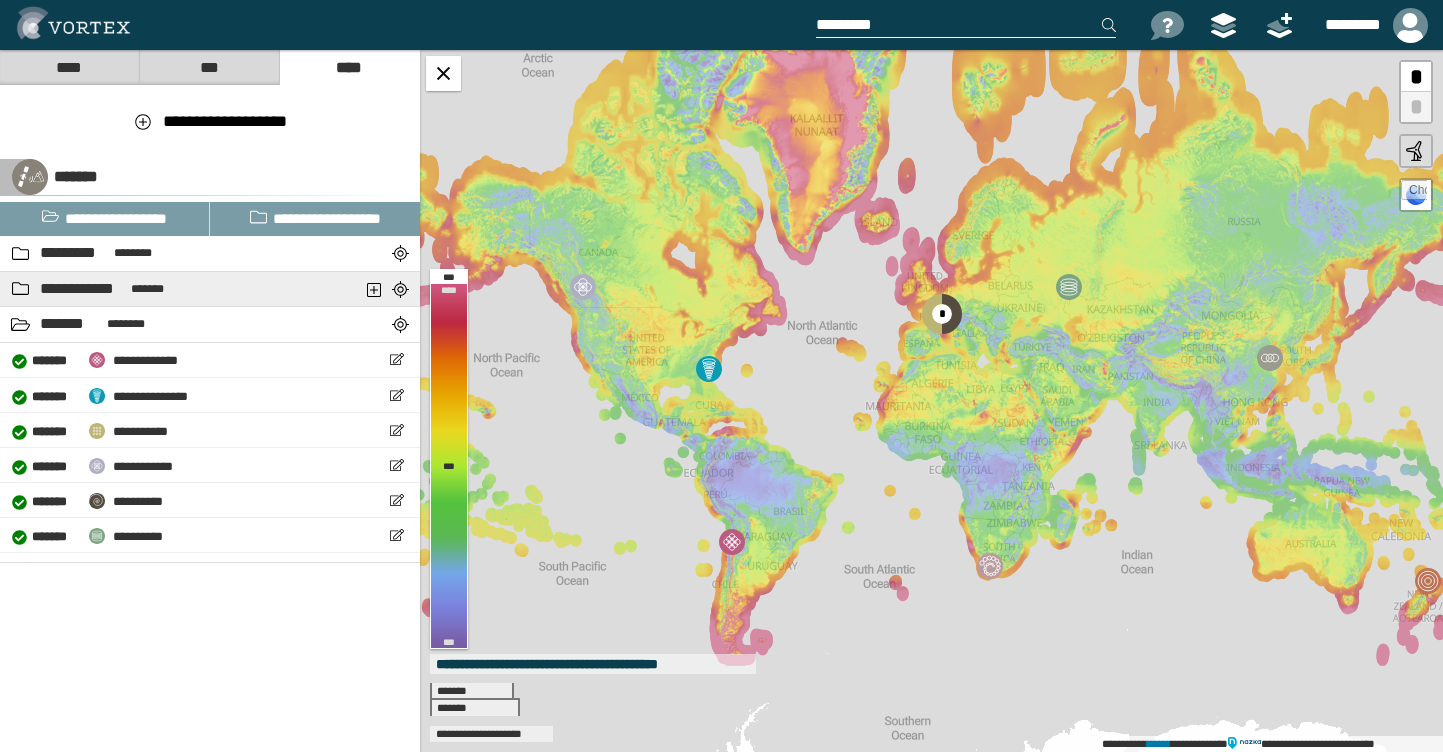 click on "**********" at bounding box center (165, 289) 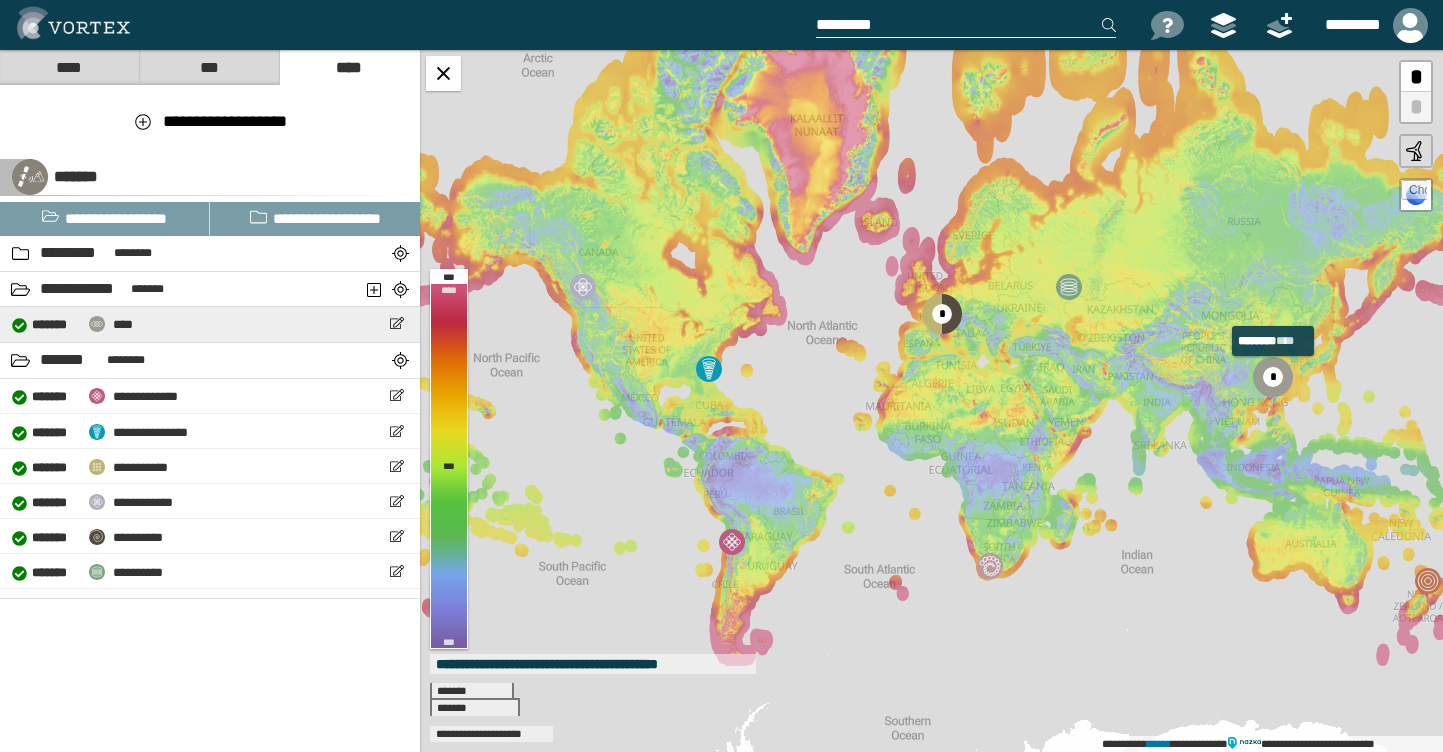 click on "****" at bounding box center [123, 324] 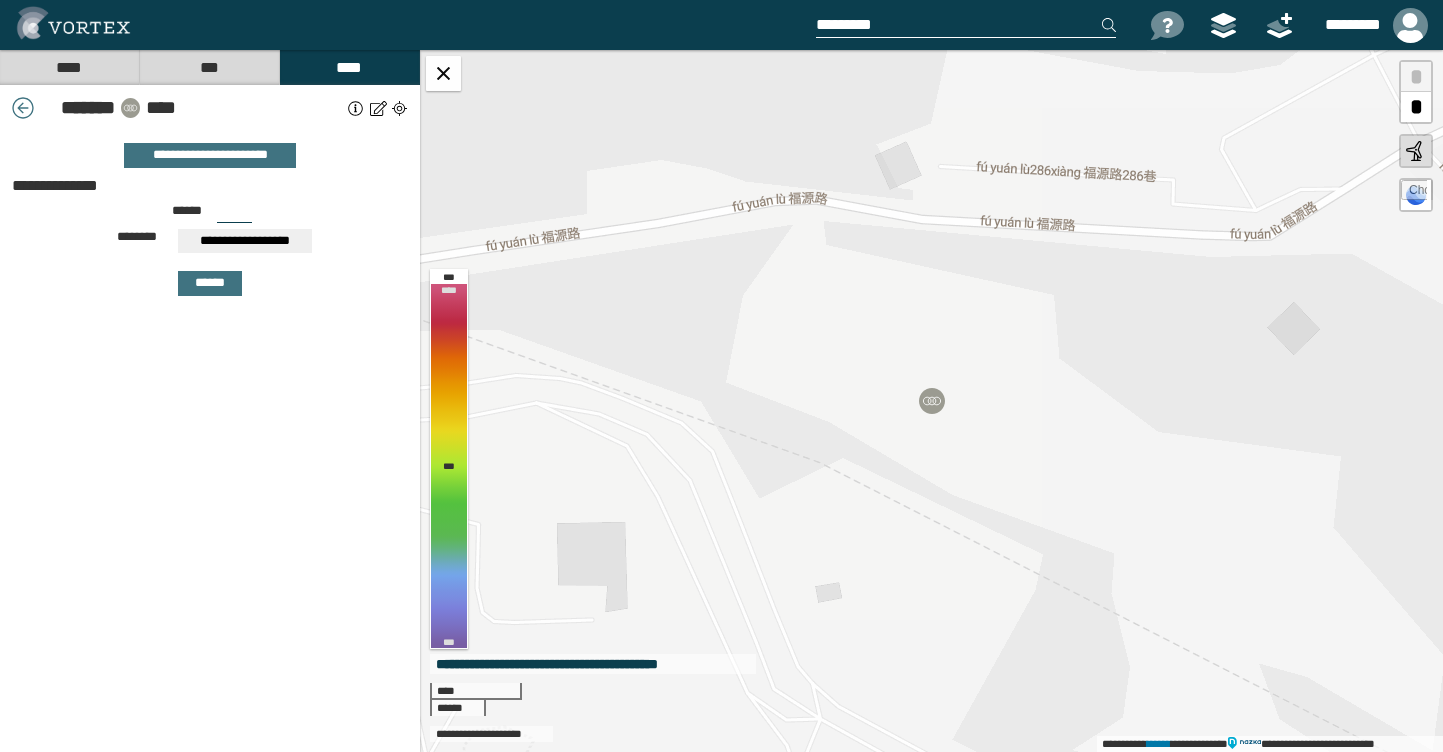click on "**" at bounding box center (234, 215) 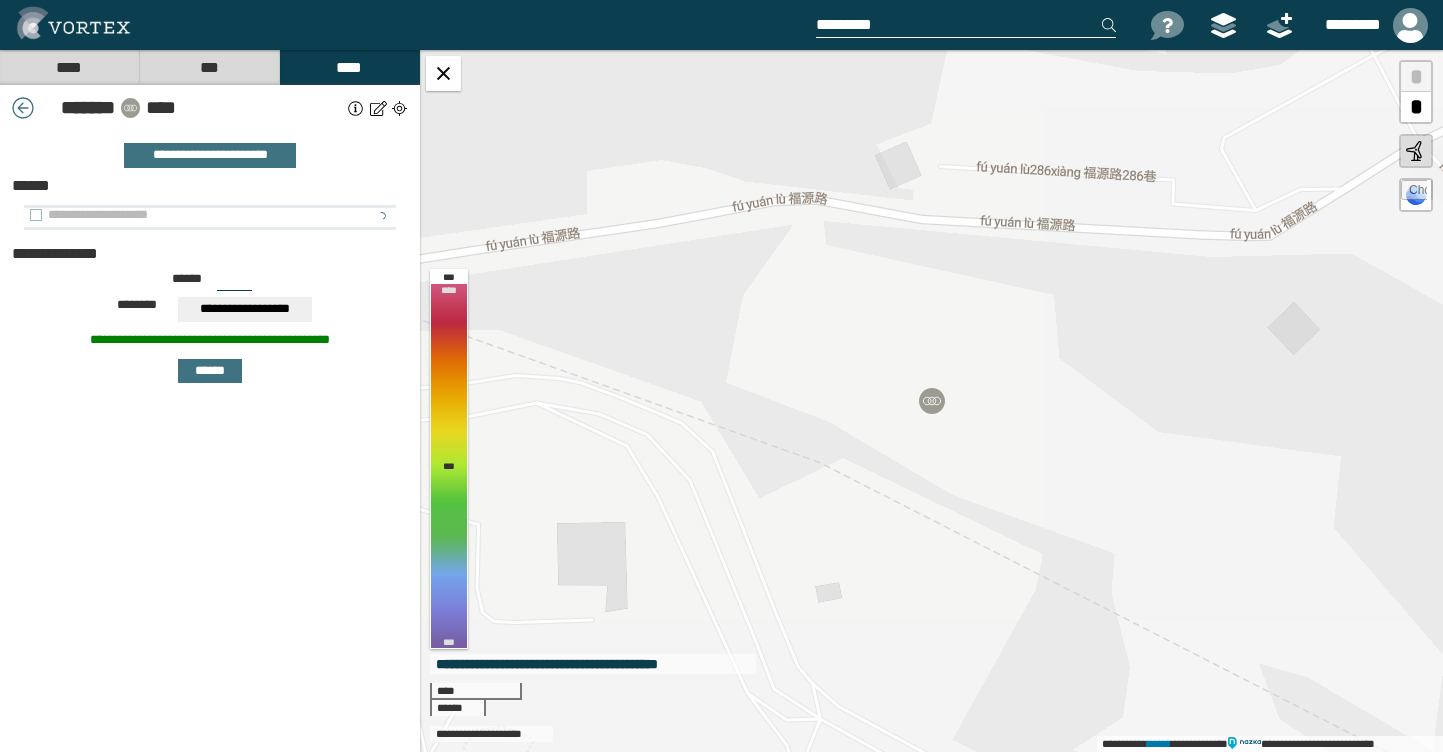 click on "**********" at bounding box center (199, 215) 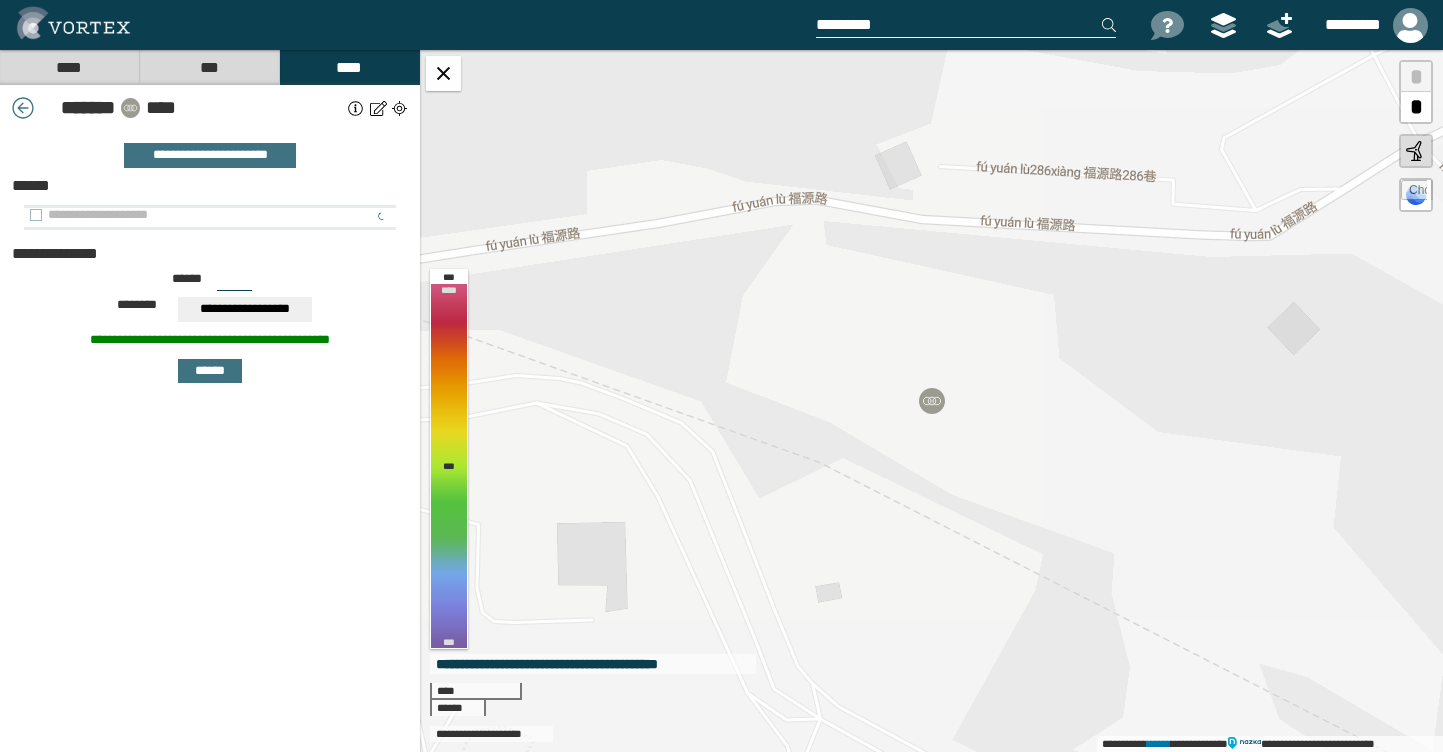 click on "**********" at bounding box center (199, 215) 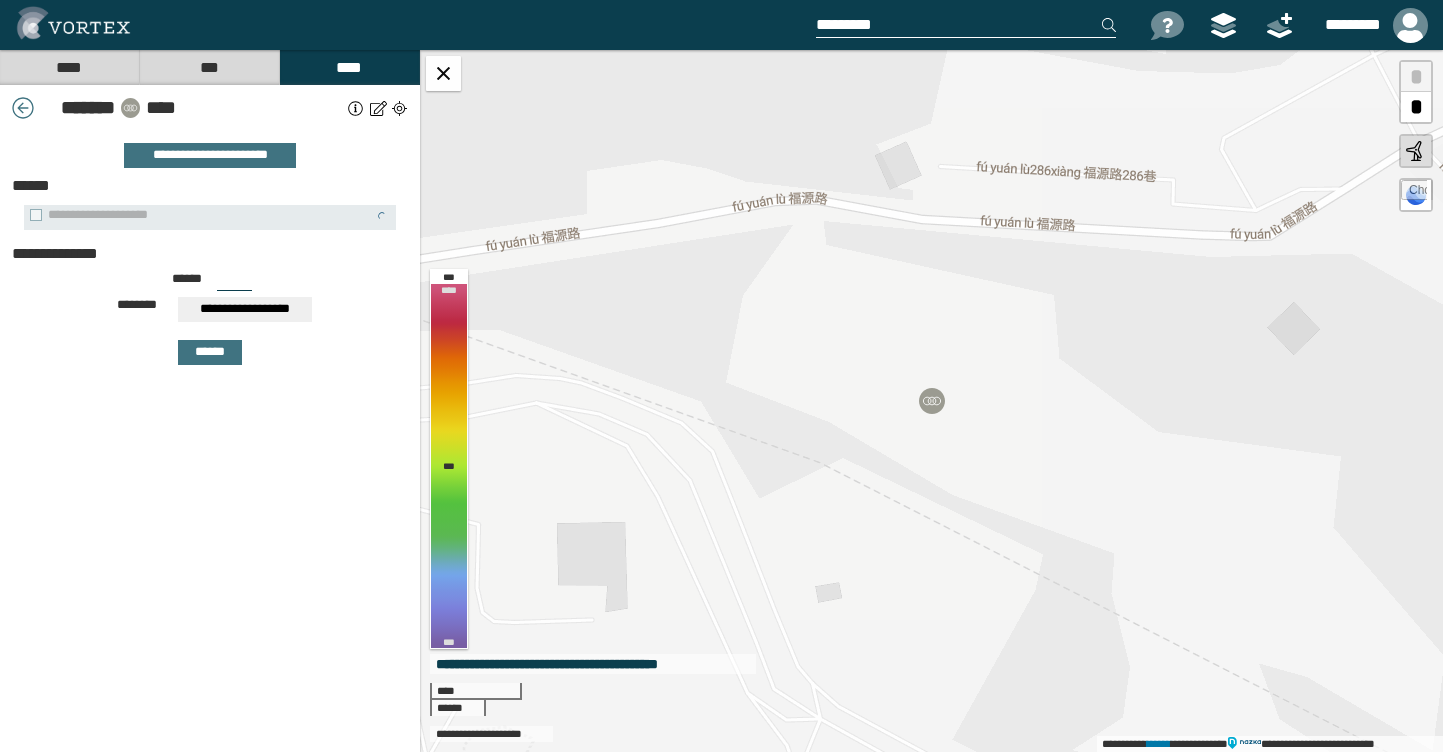 click on "***" at bounding box center (234, 283) 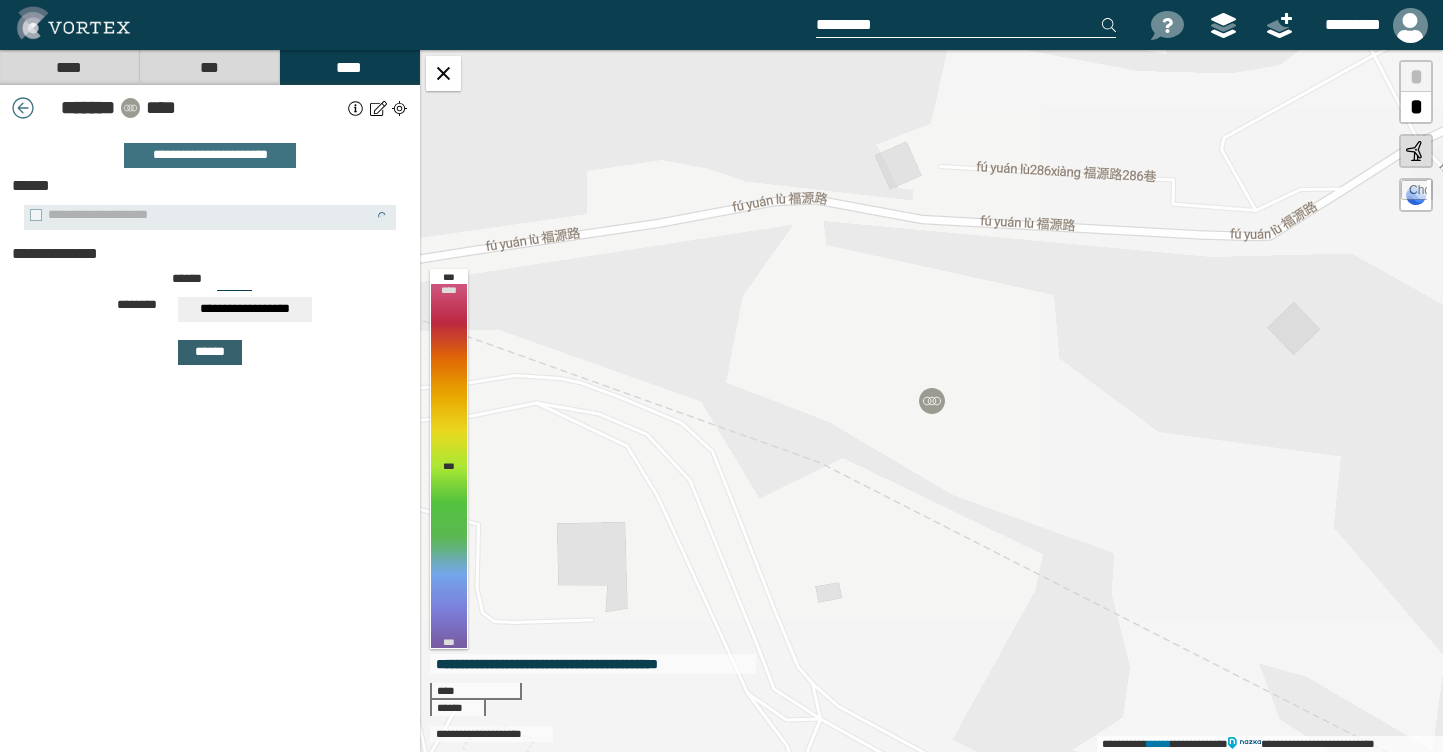 click on "******" at bounding box center (210, 352) 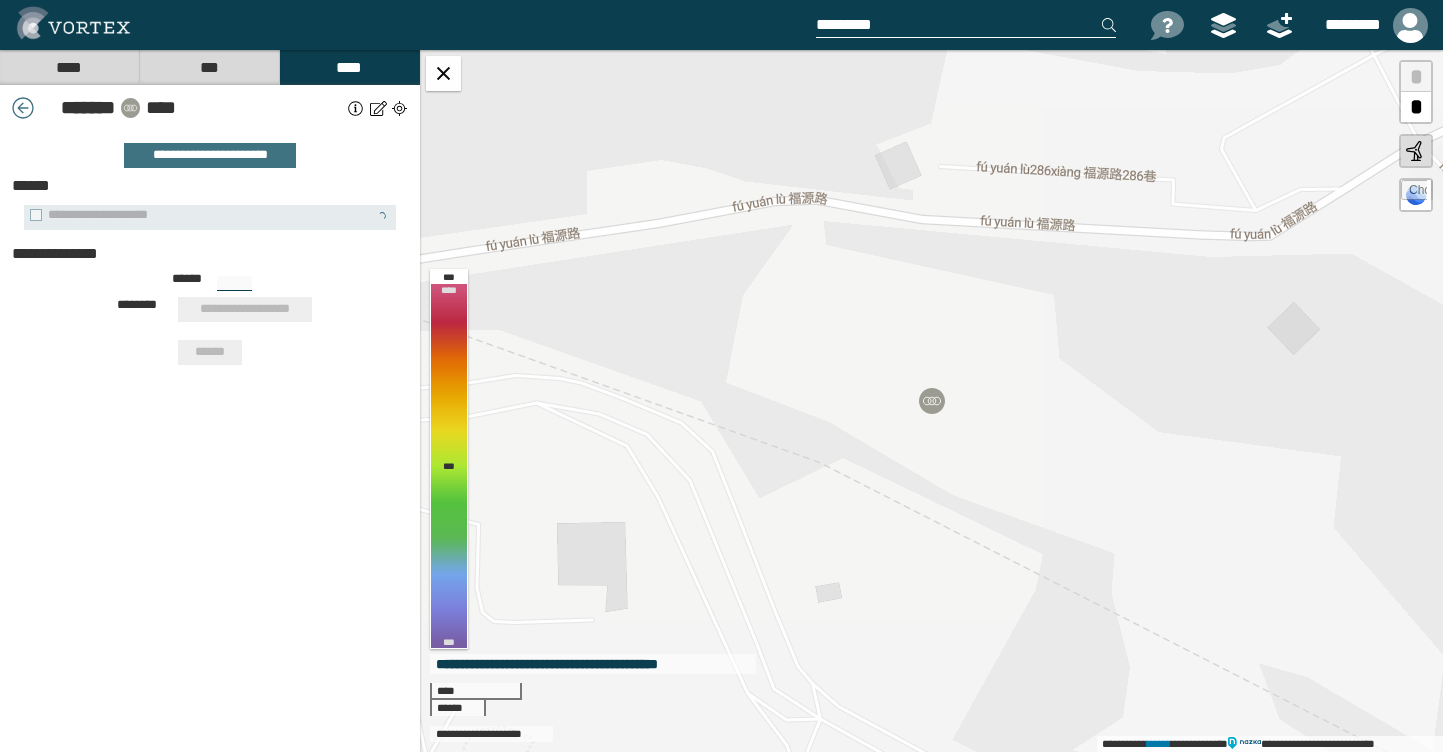 type on "***" 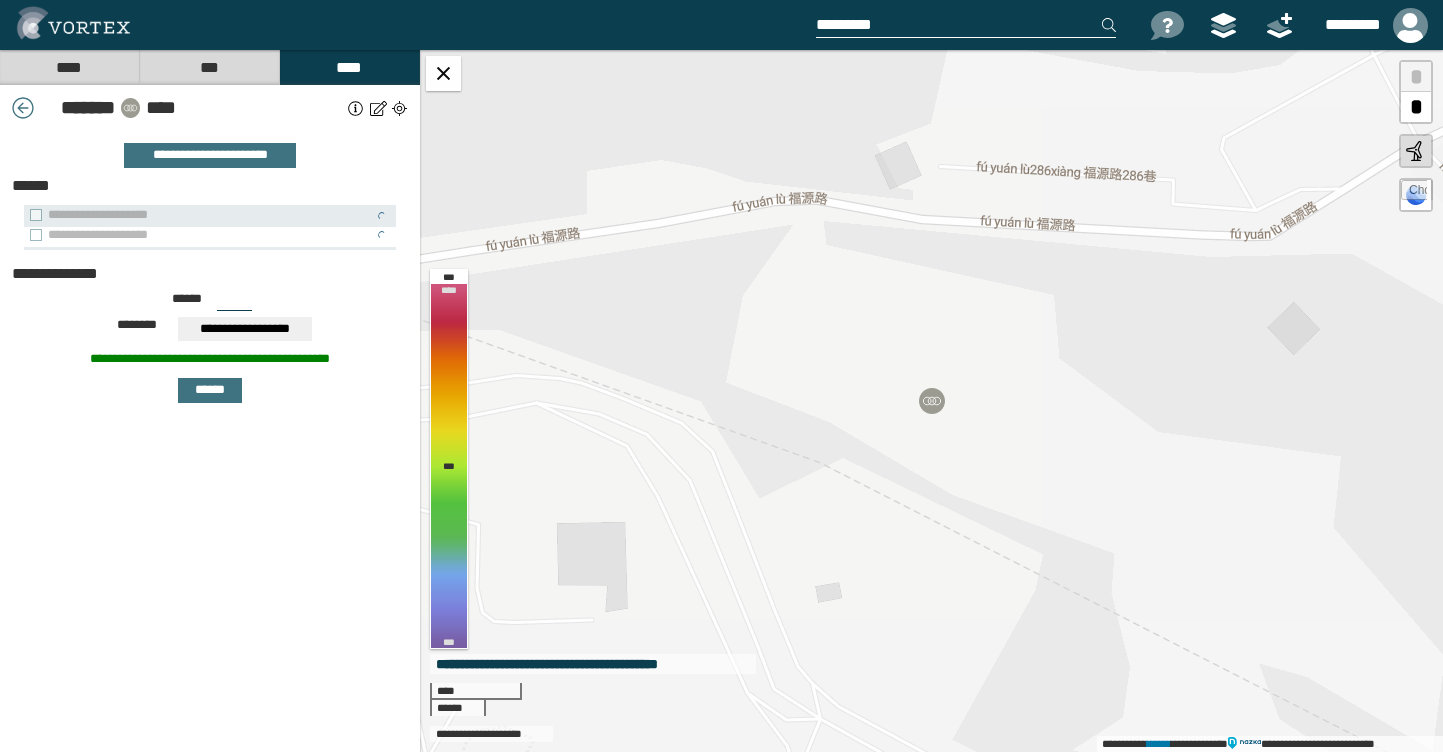 click on "**********" at bounding box center (199, 235) 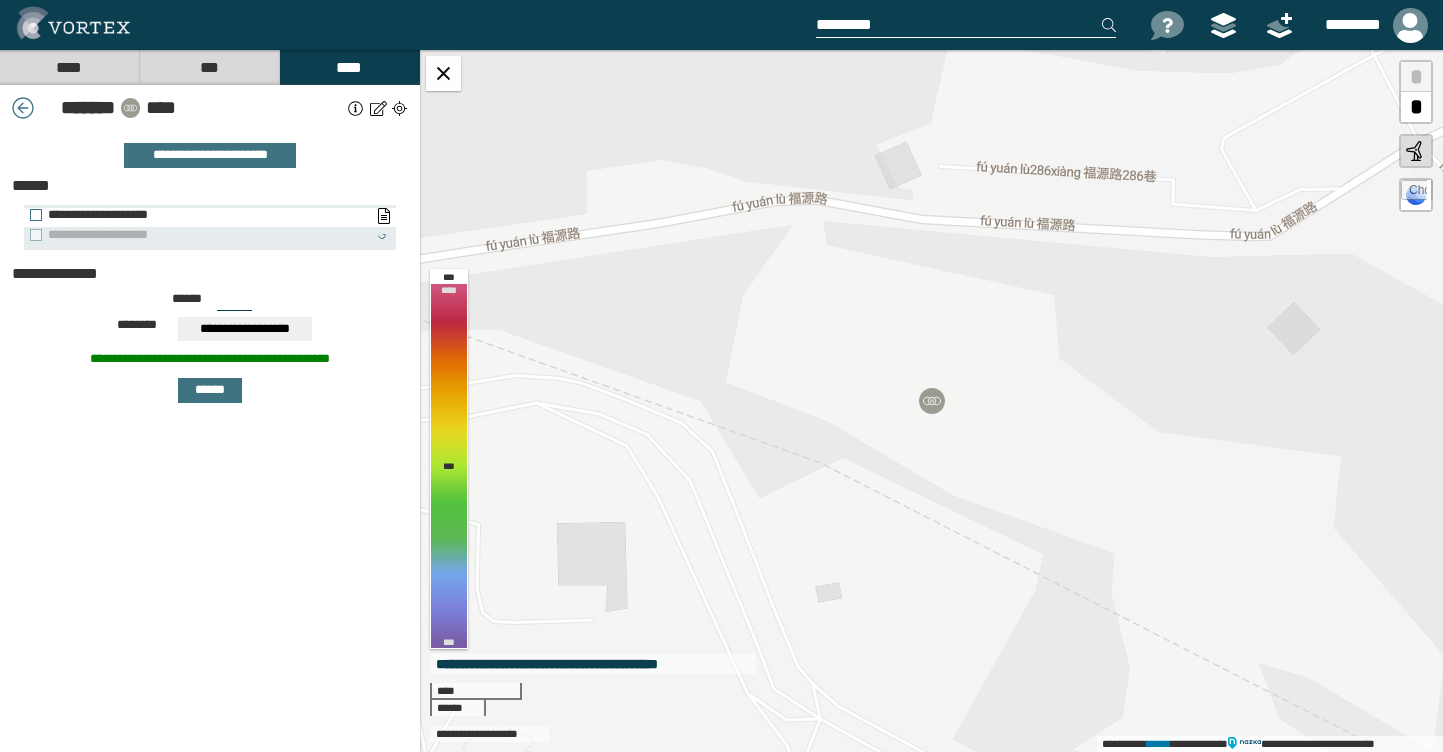click on "**********" at bounding box center [200, 215] 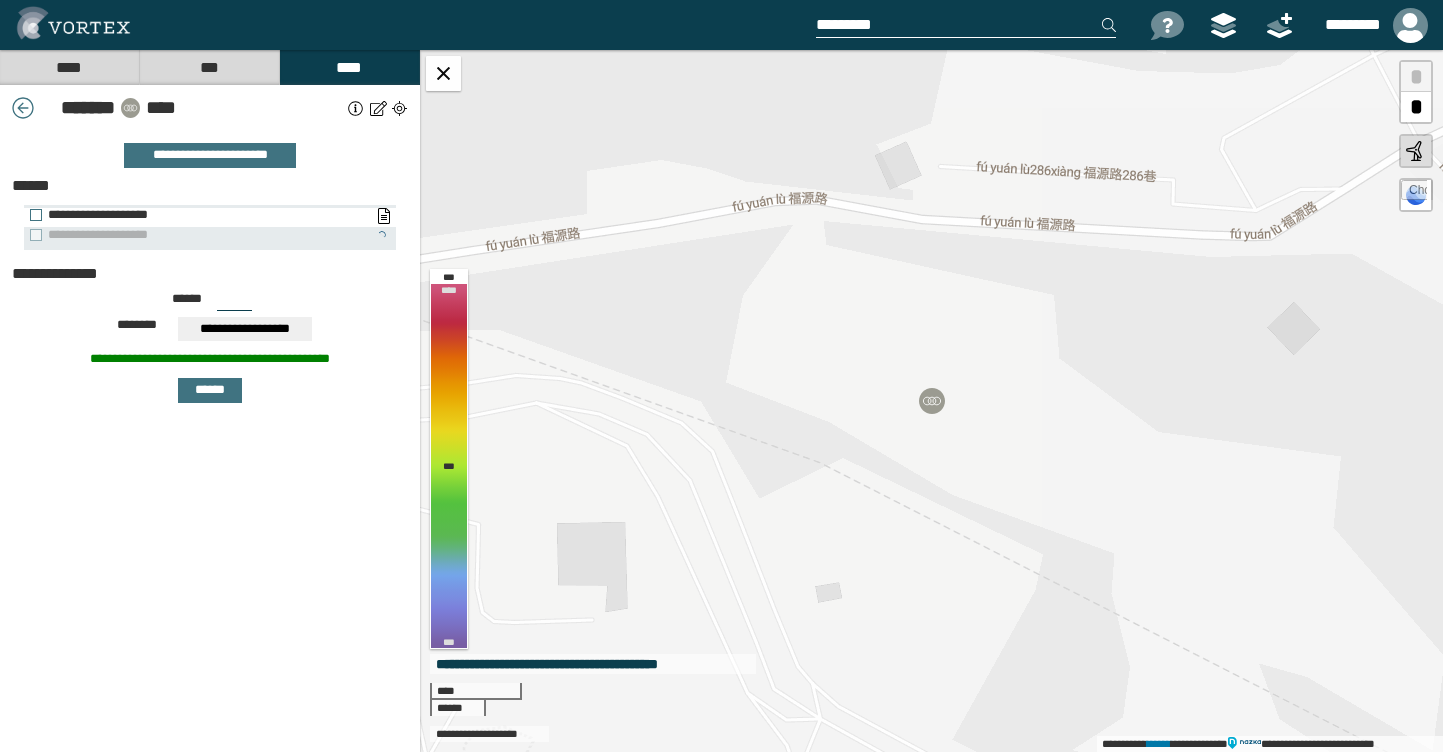 click on "**********" at bounding box center (200, 215) 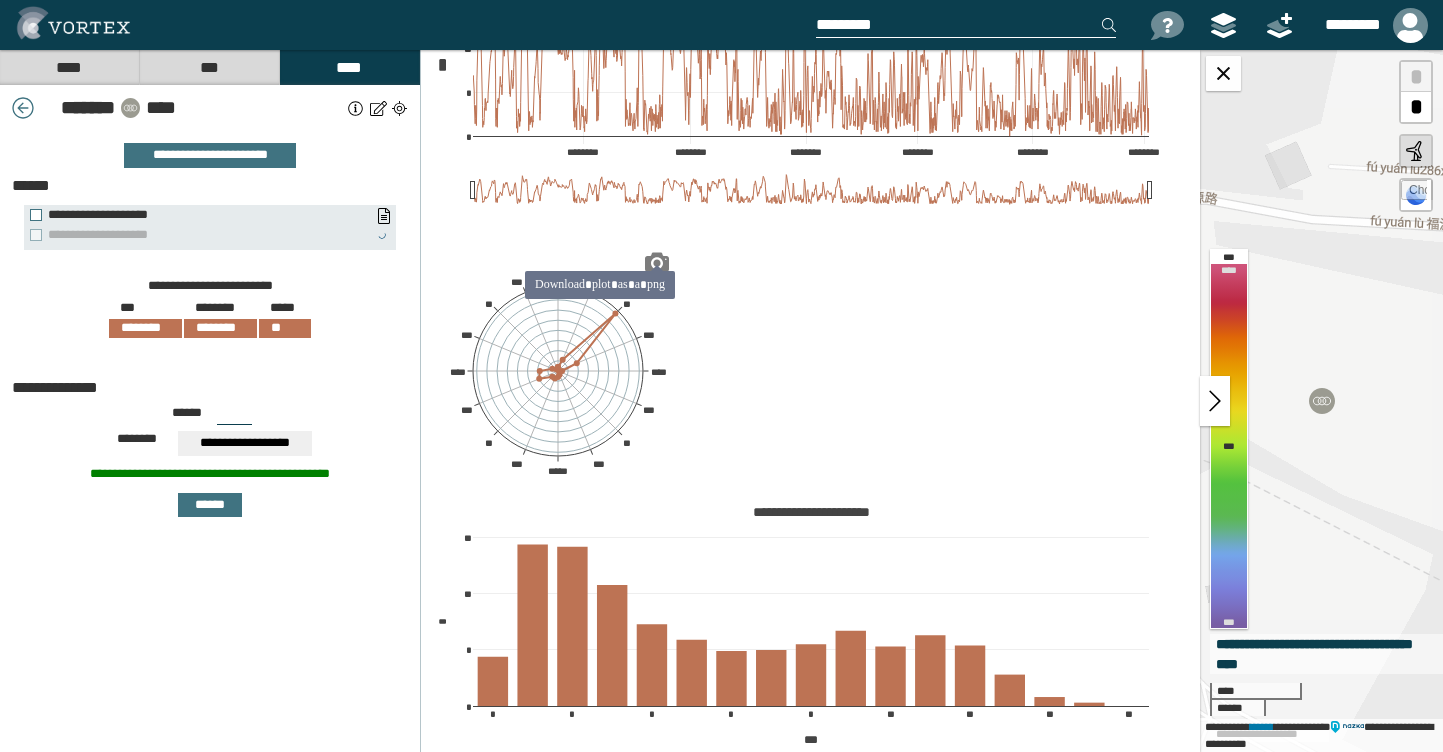scroll, scrollTop: 0, scrollLeft: 0, axis: both 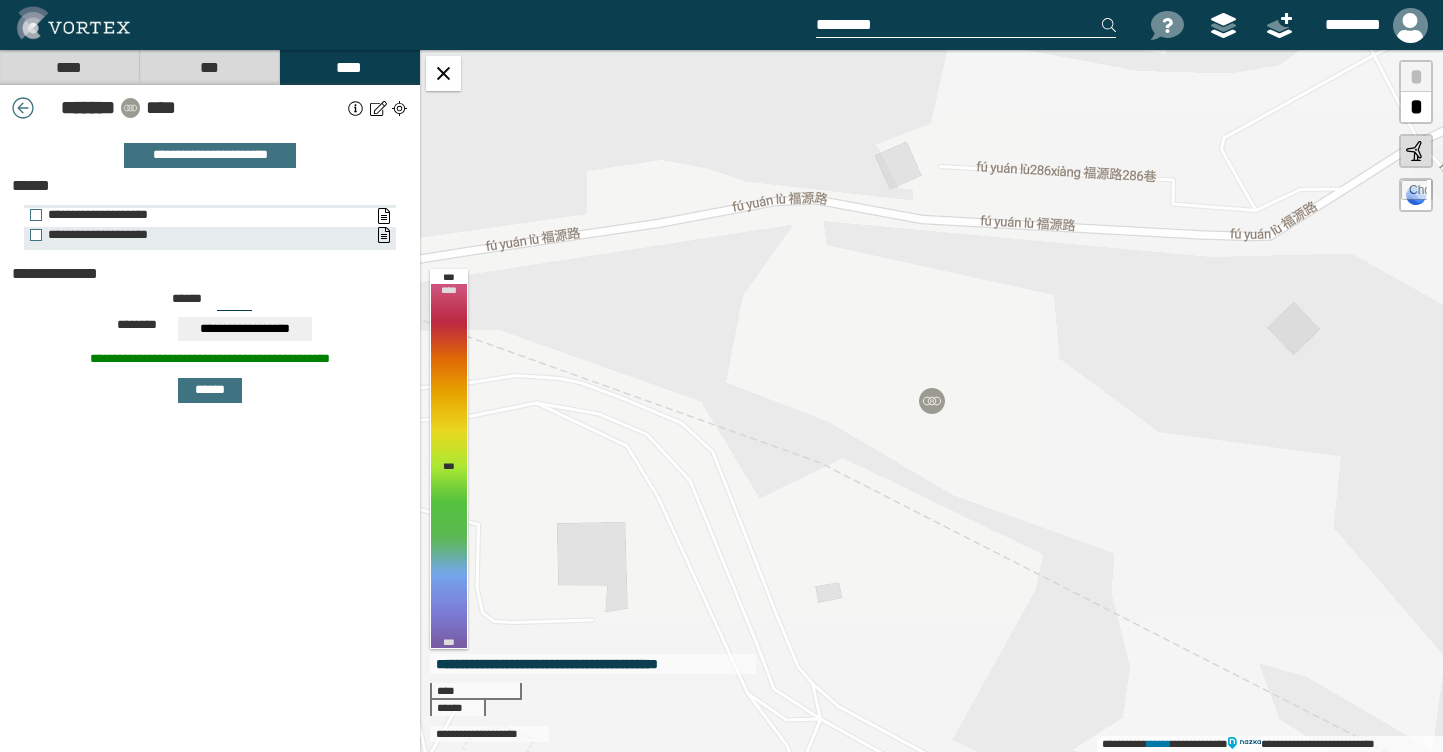 click on "**********" at bounding box center (200, 215) 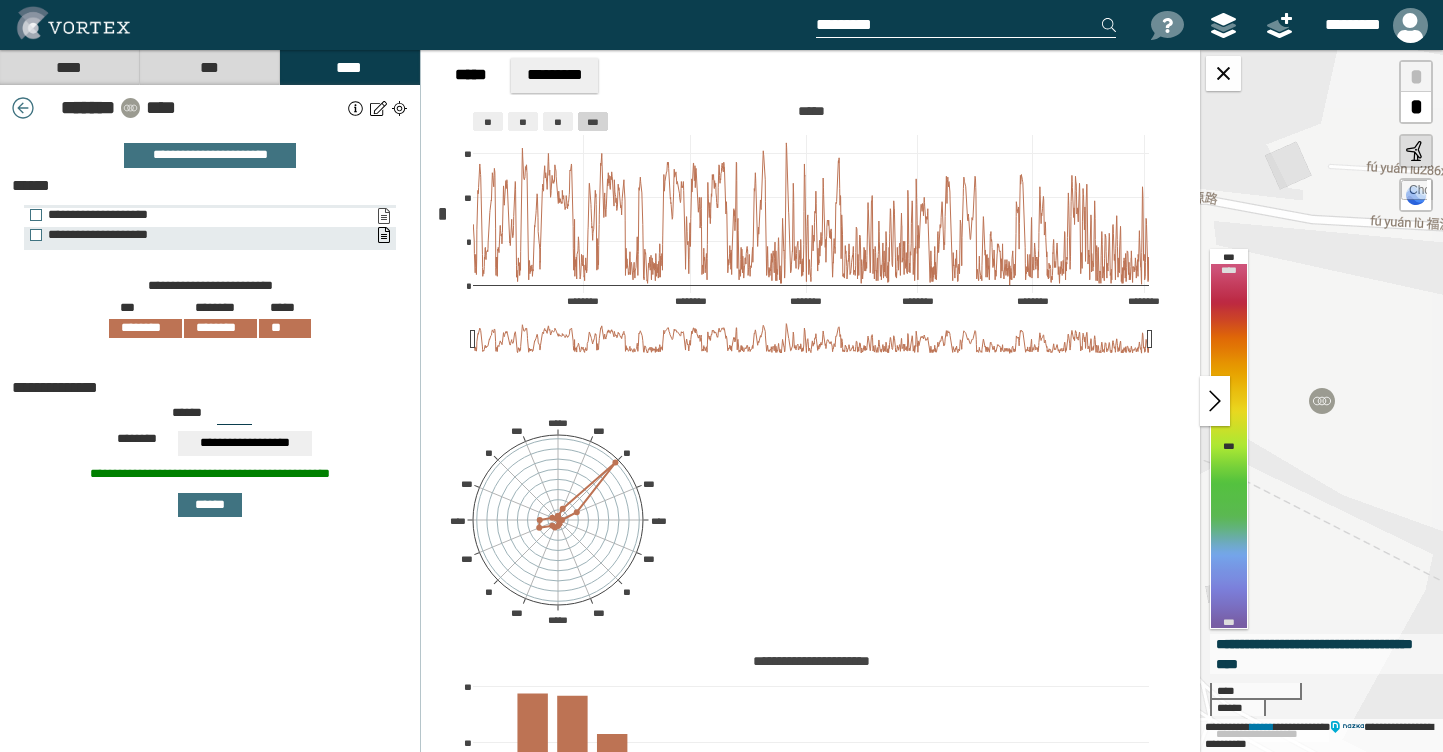 click on "**********" at bounding box center [383, 216] 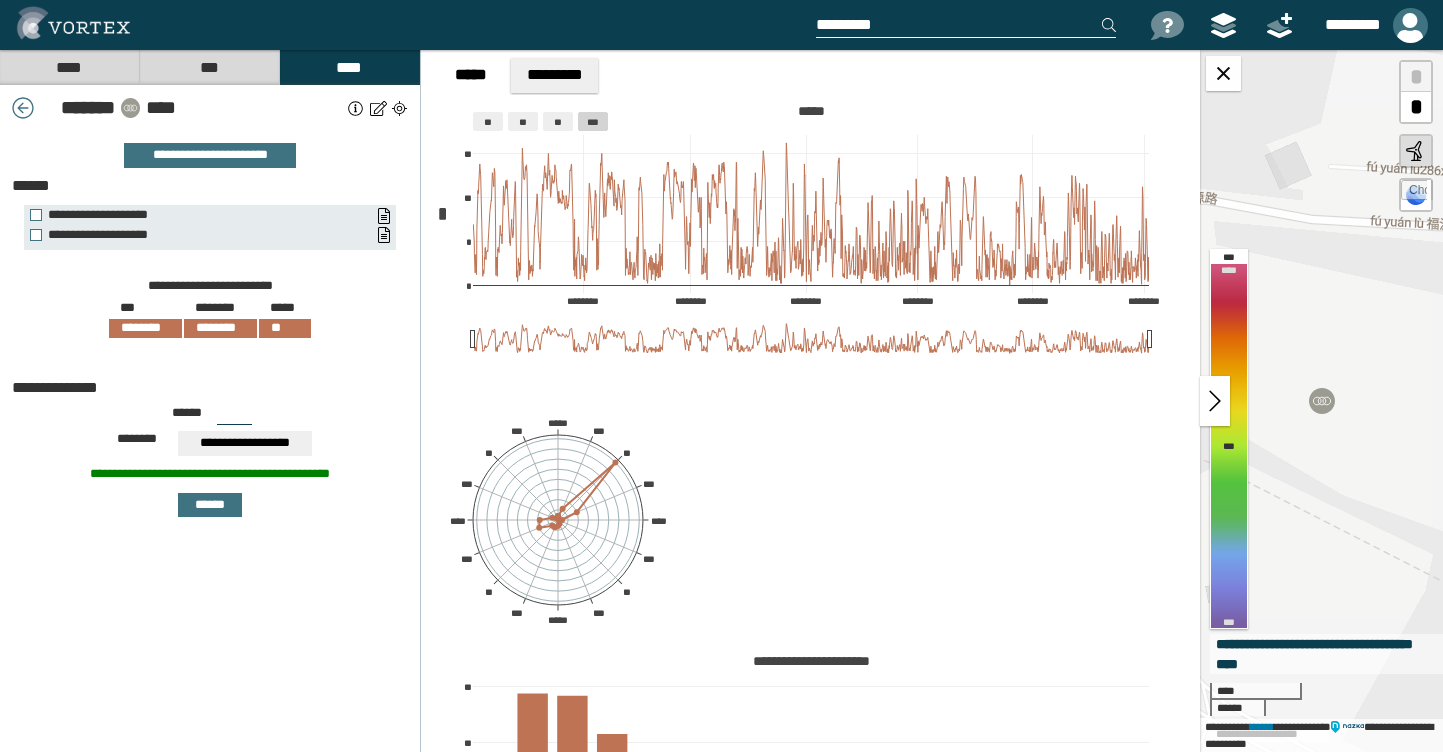 click at bounding box center [1410, 25] 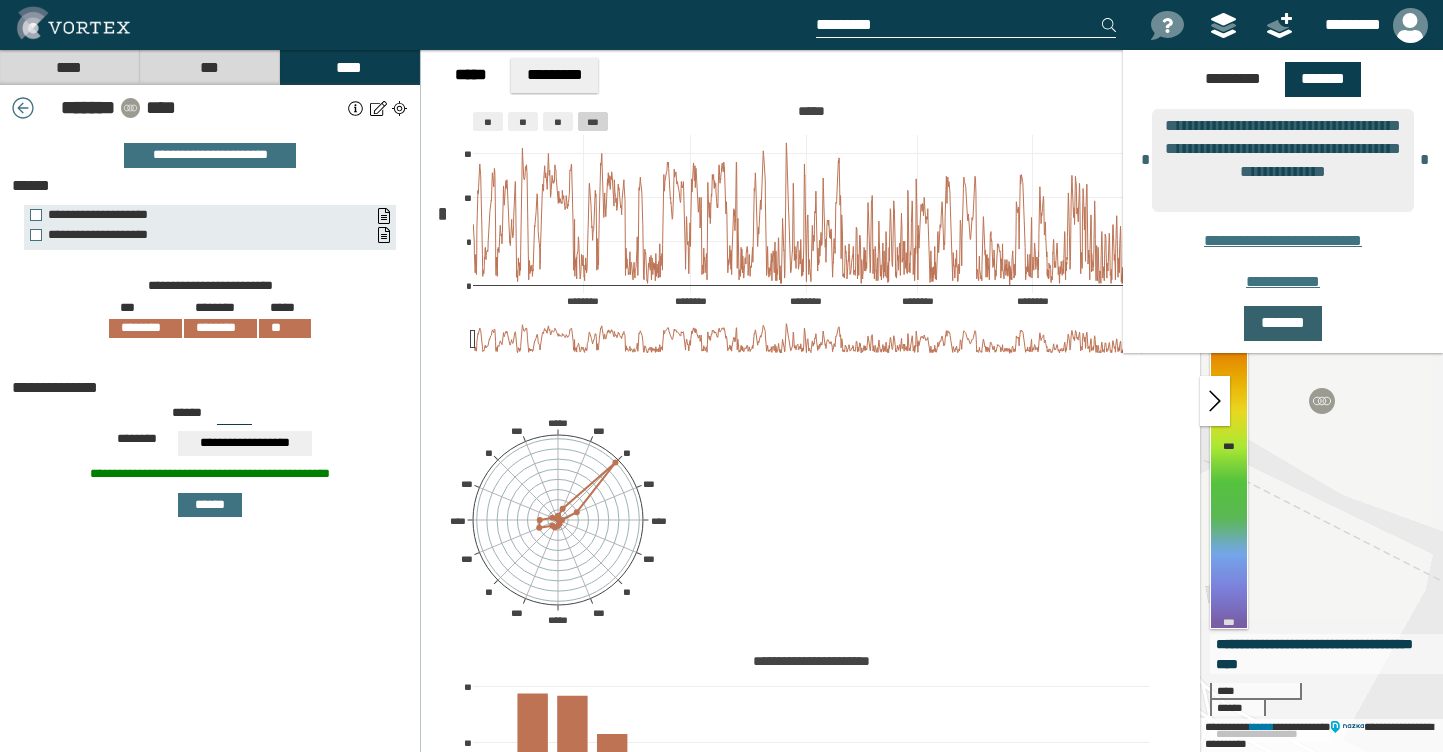 click on "*******" at bounding box center (1282, 323) 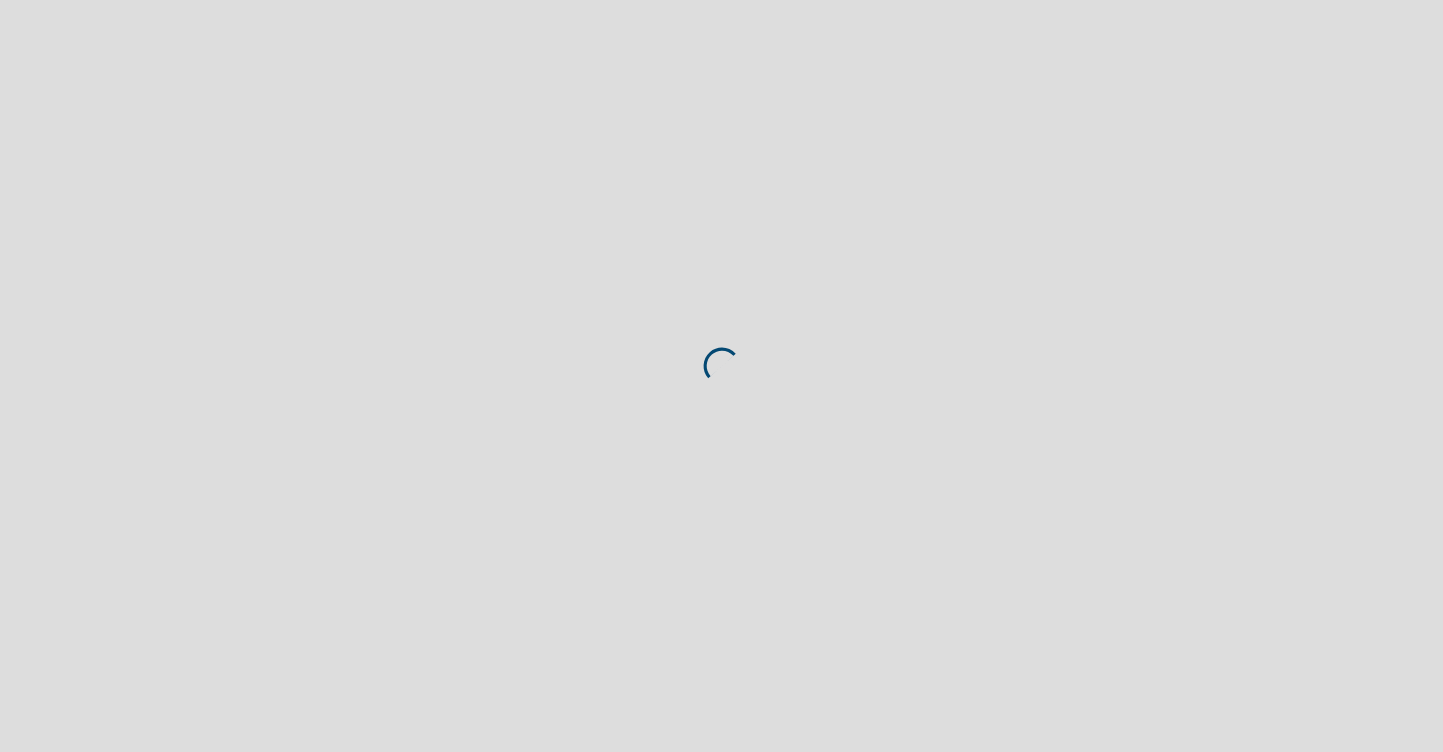 scroll, scrollTop: 0, scrollLeft: 0, axis: both 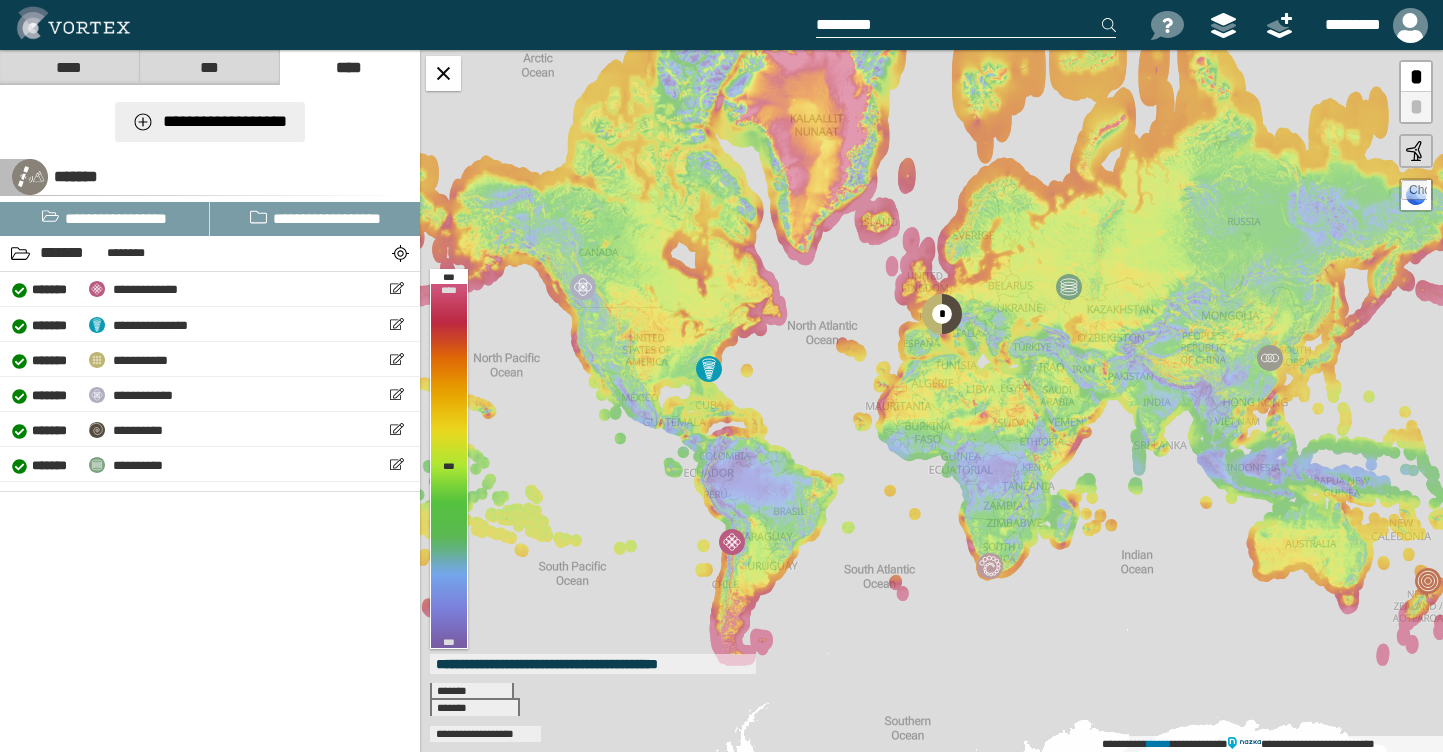 click on "**********" at bounding box center [209, 122] 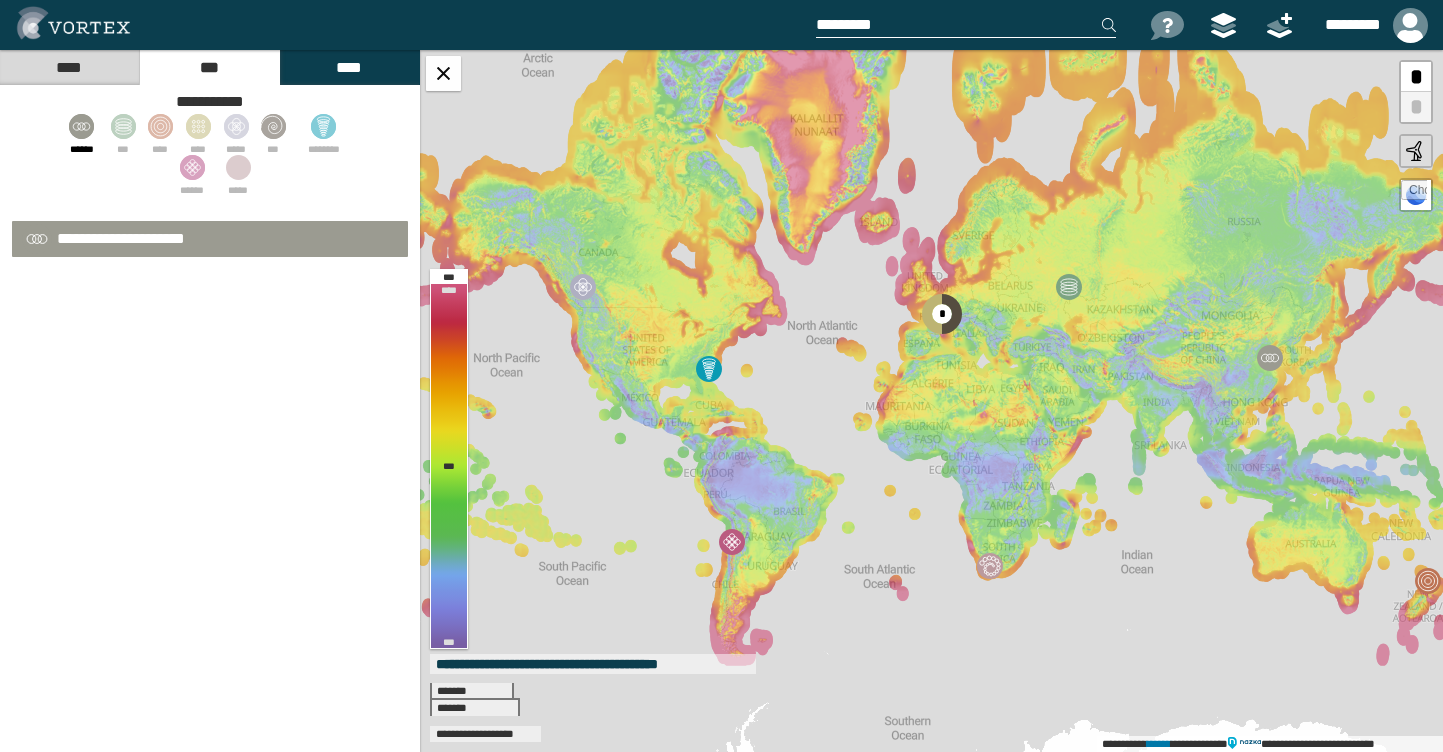 select on "**" 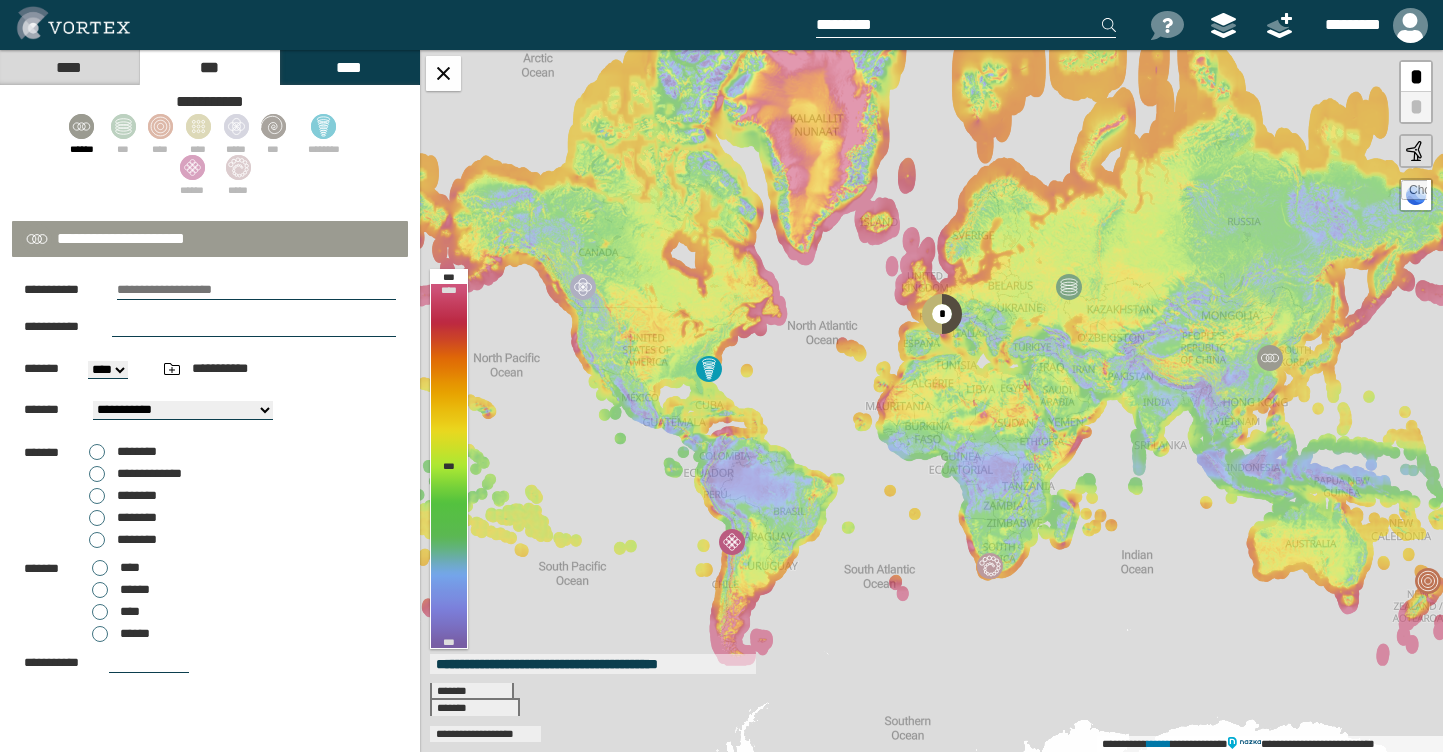 click at bounding box center [256, 290] 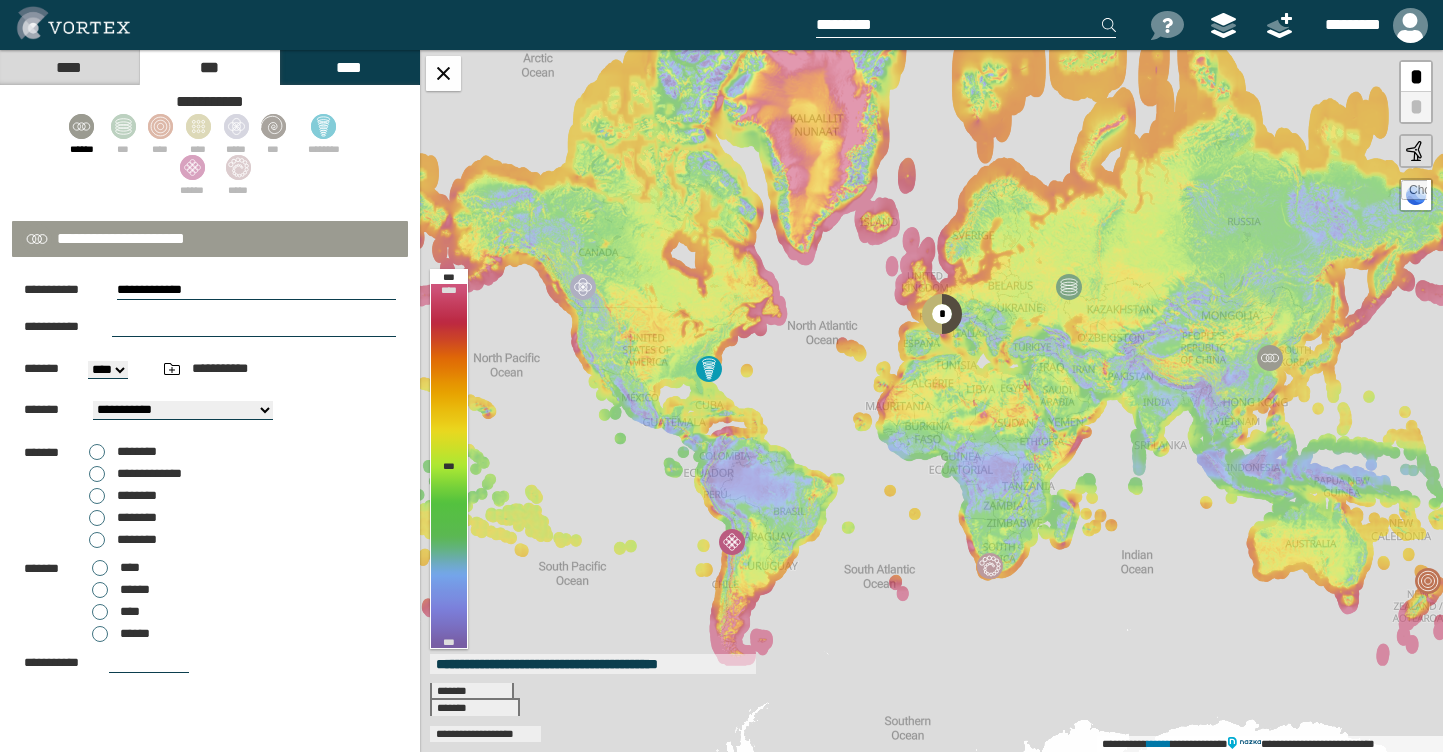 type on "**********" 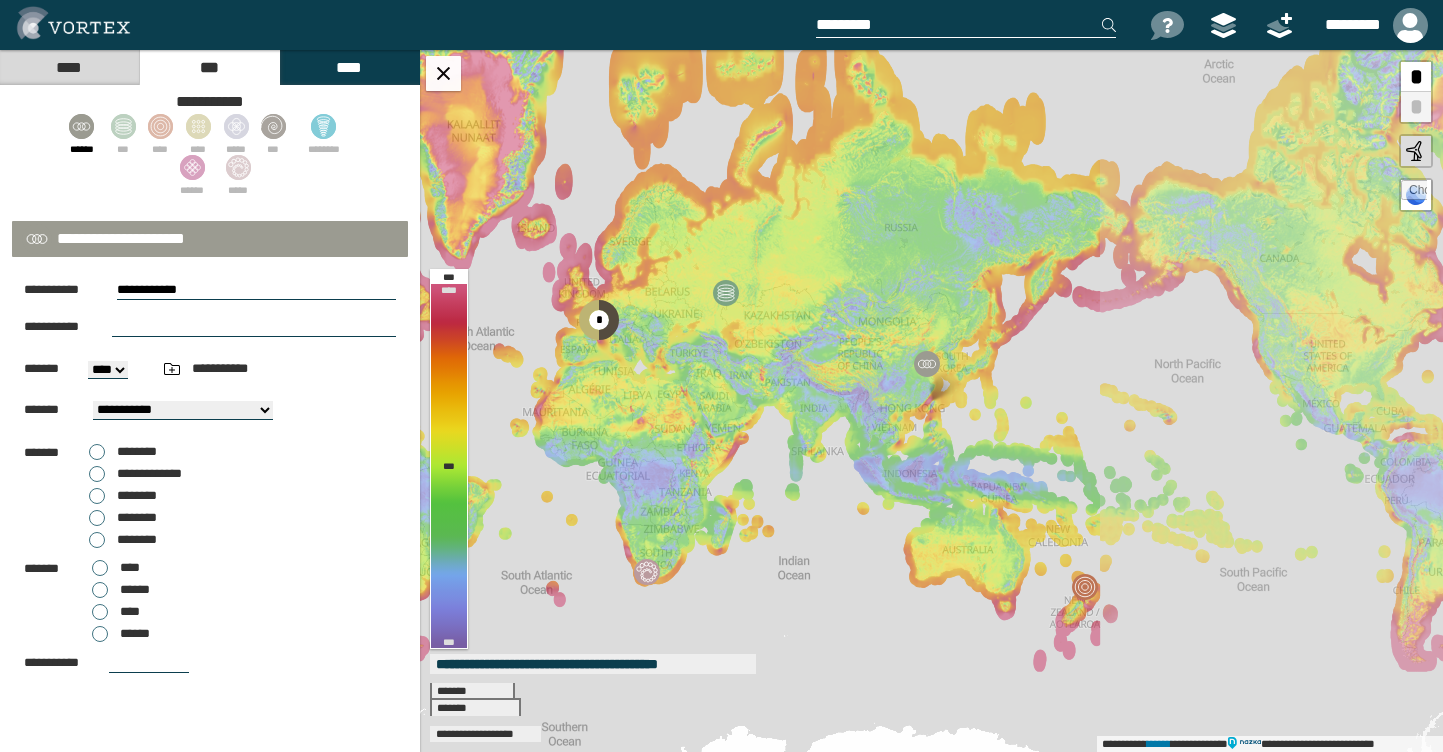 select on "**" 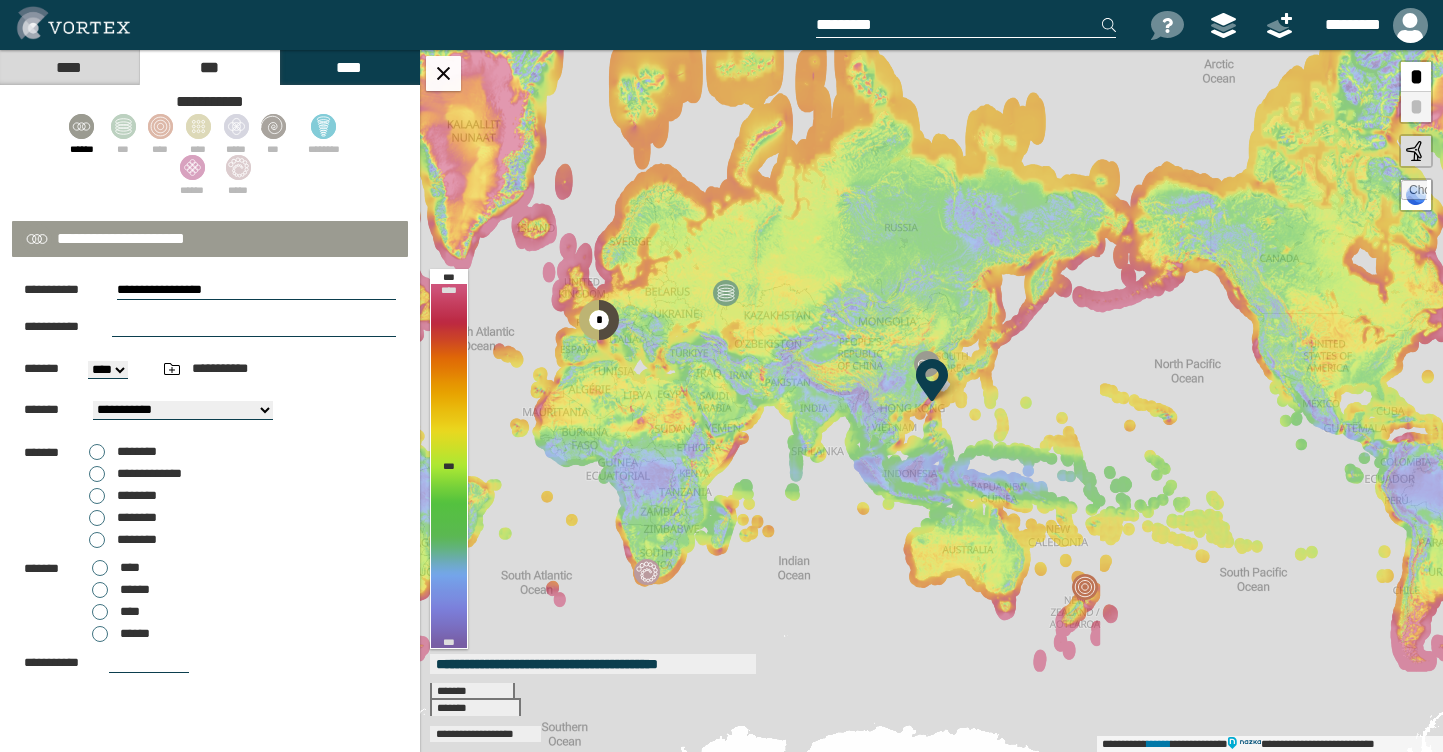 type on "**********" 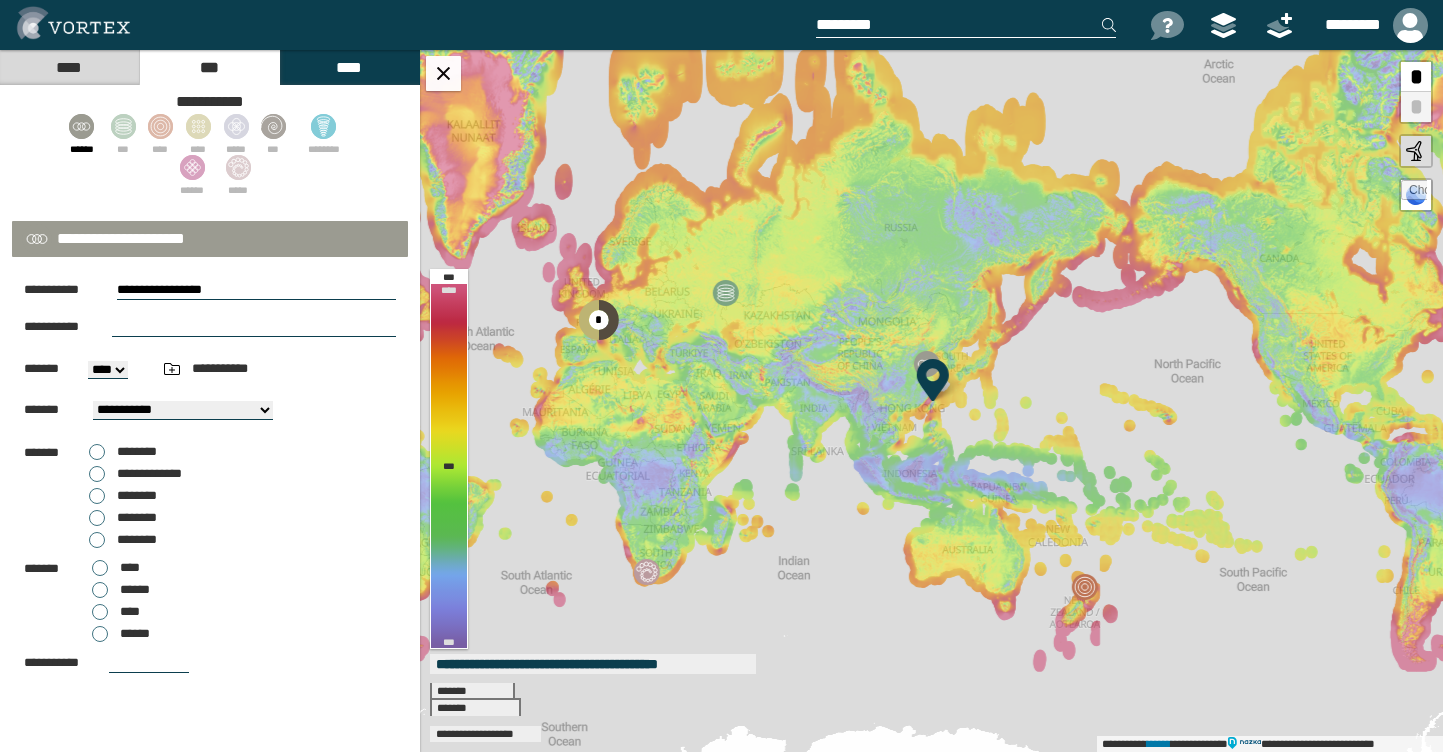 click at bounding box center (254, 327) 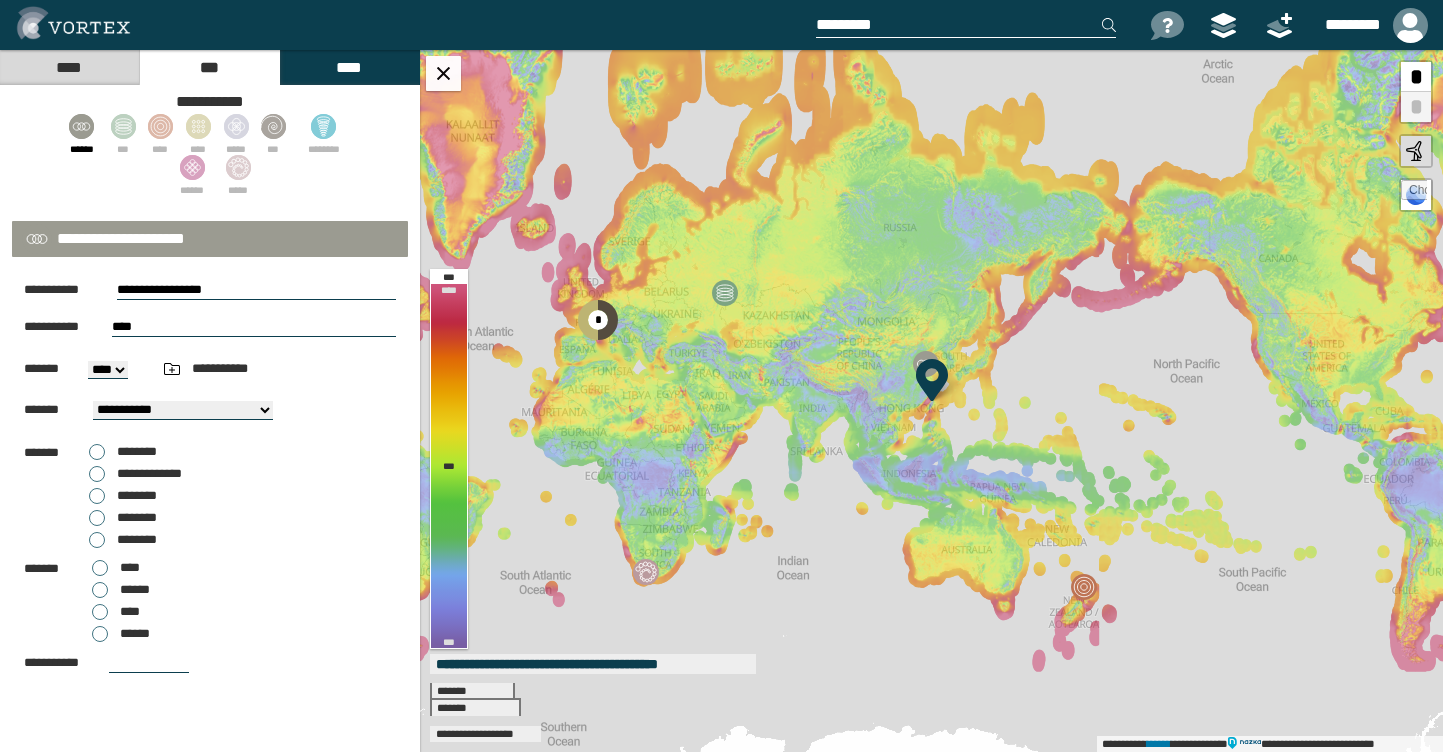 type on "****" 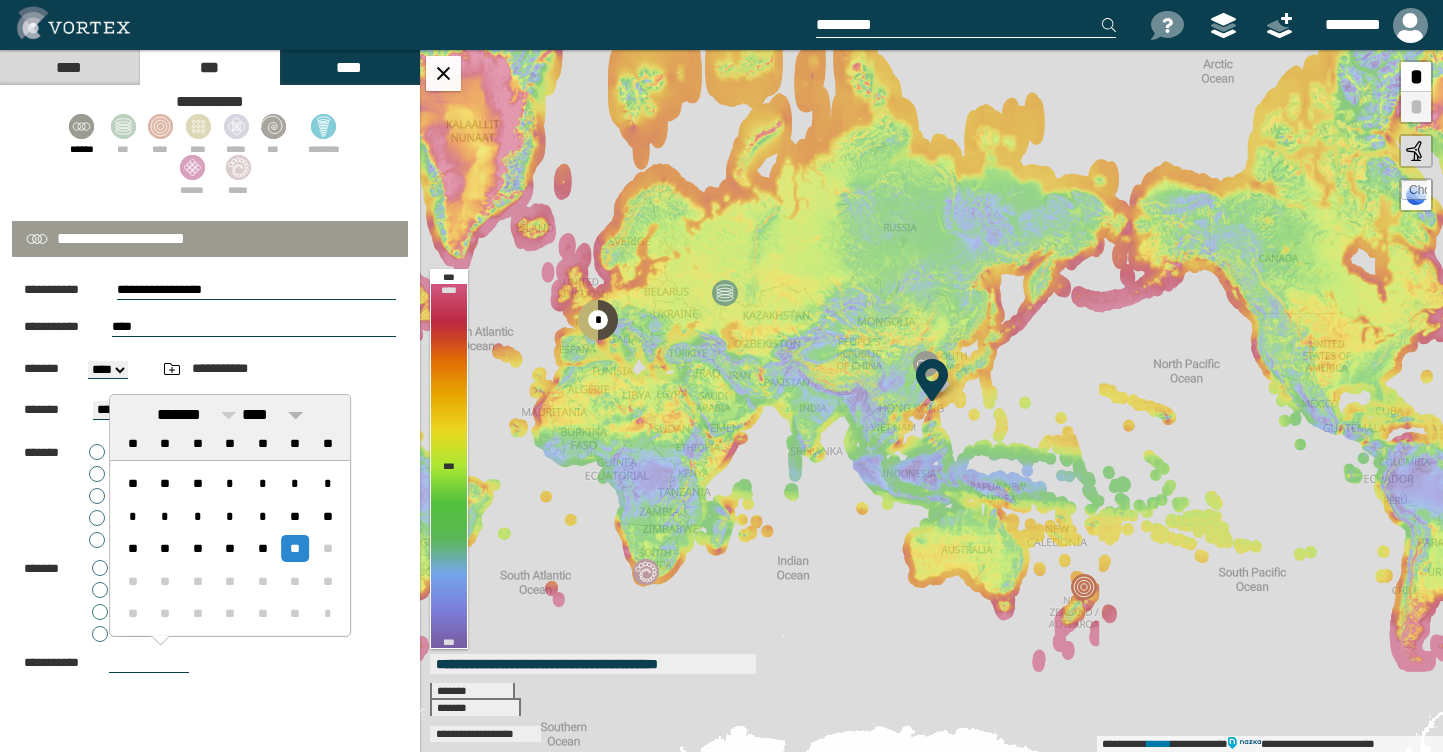 click at bounding box center [295, 415] 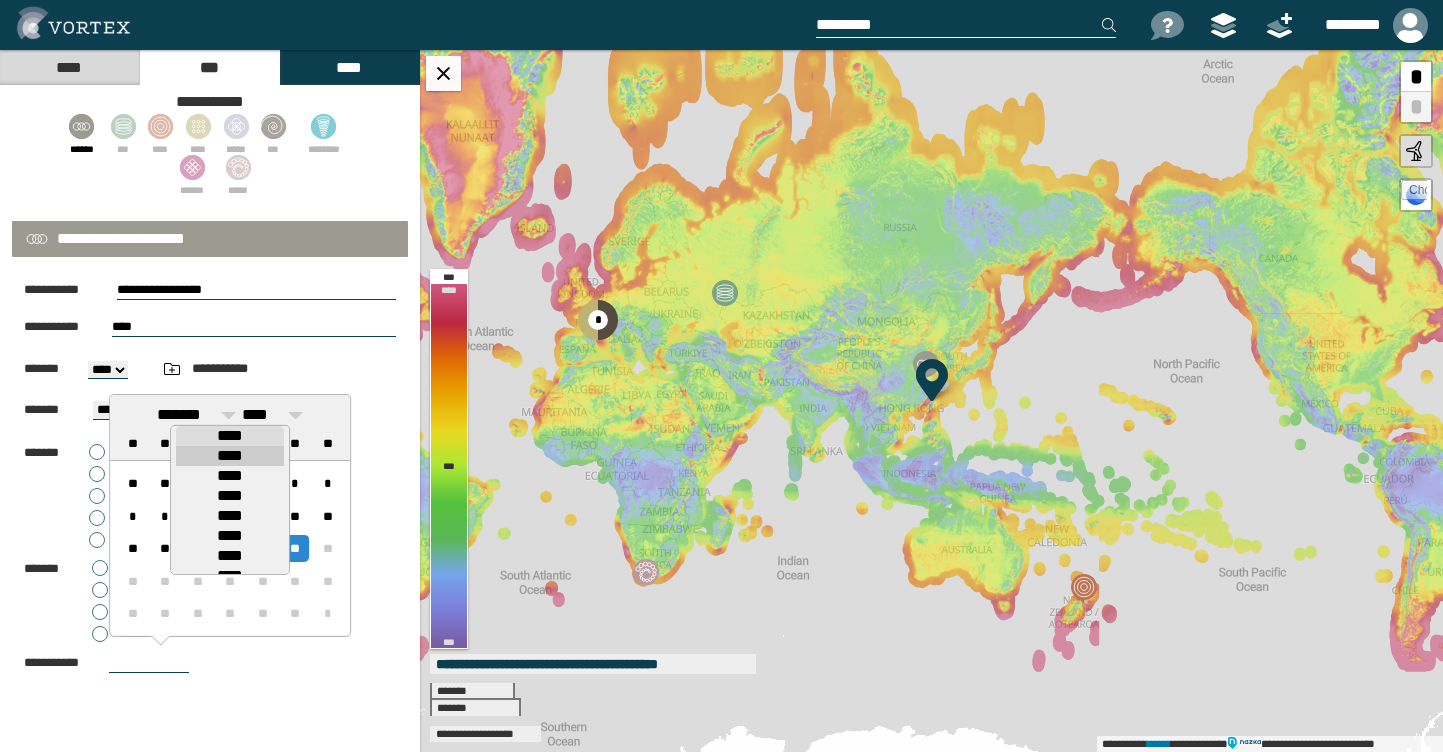click on "****" at bounding box center [230, 456] 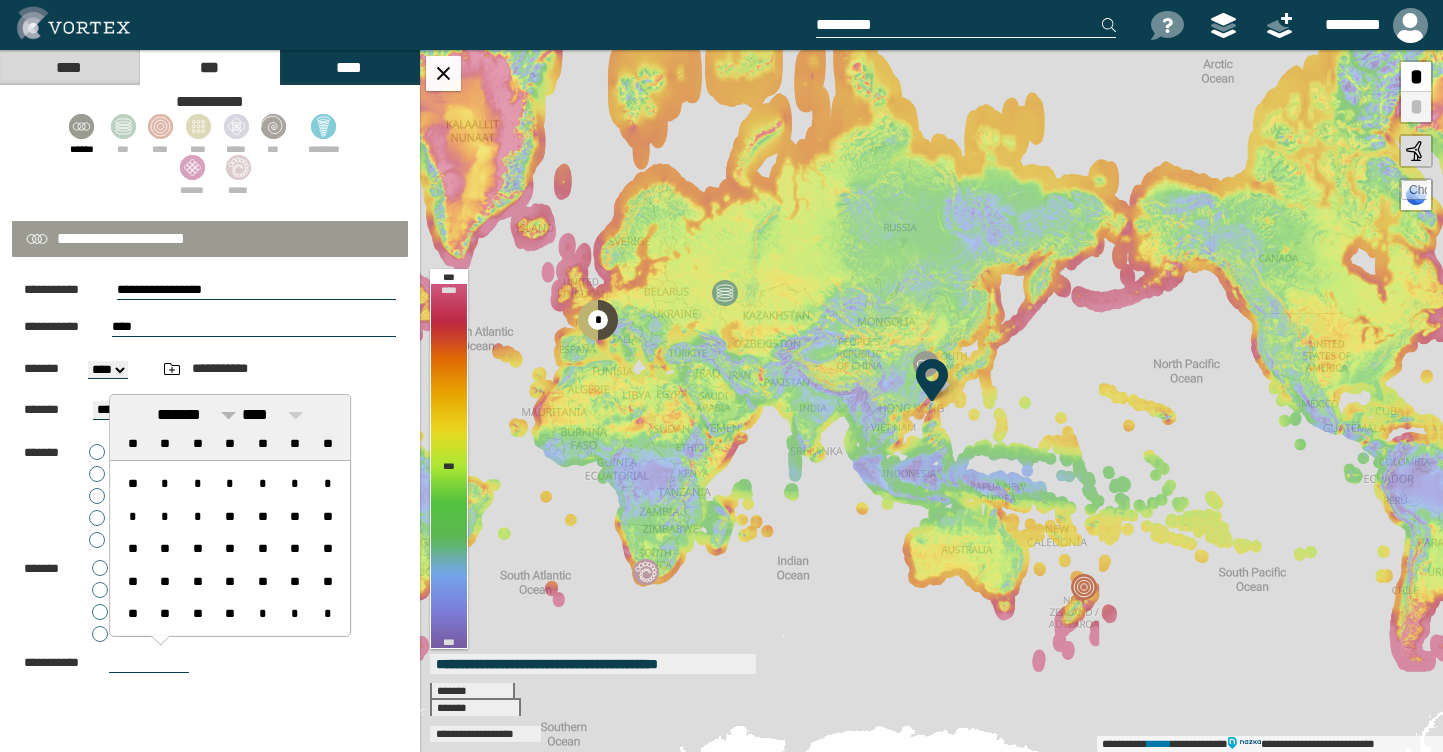 click at bounding box center [228, 415] 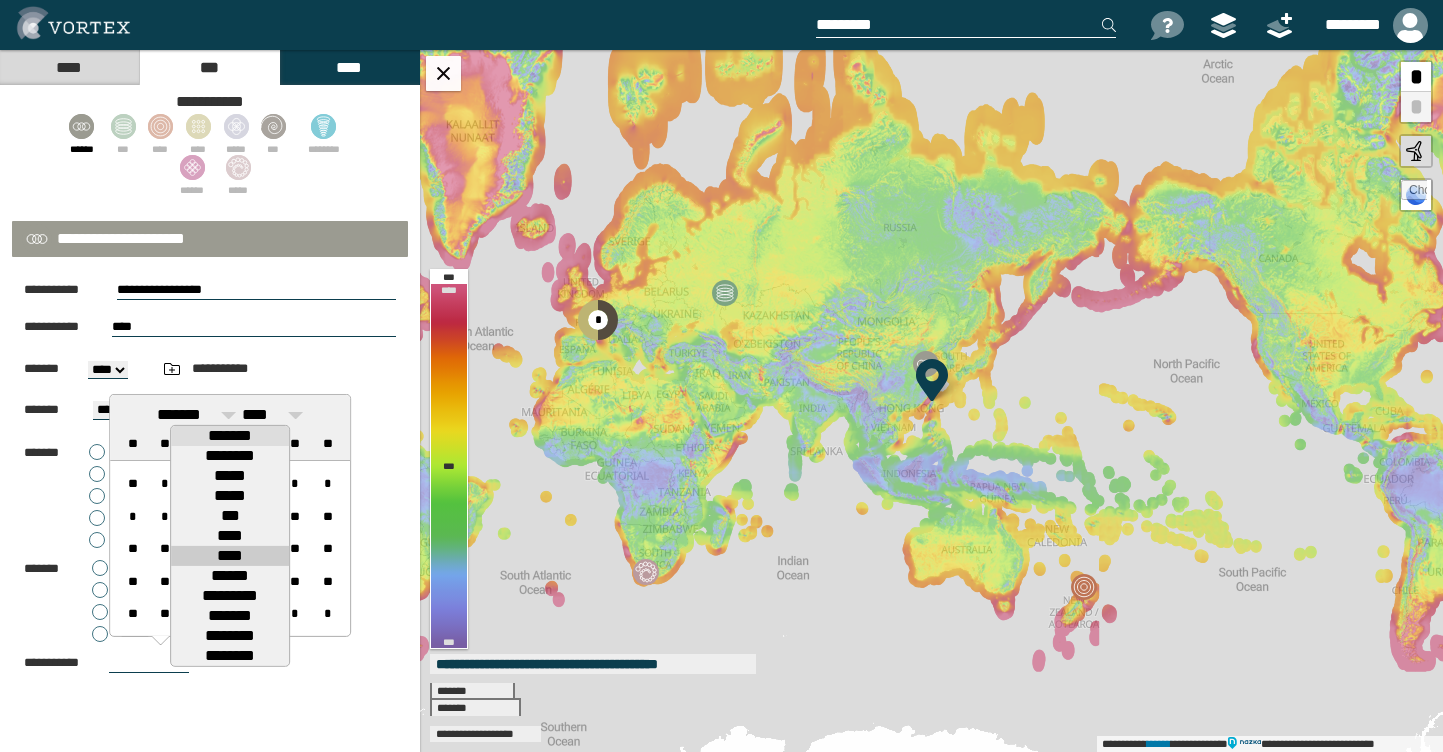 click on "****" at bounding box center [230, 556] 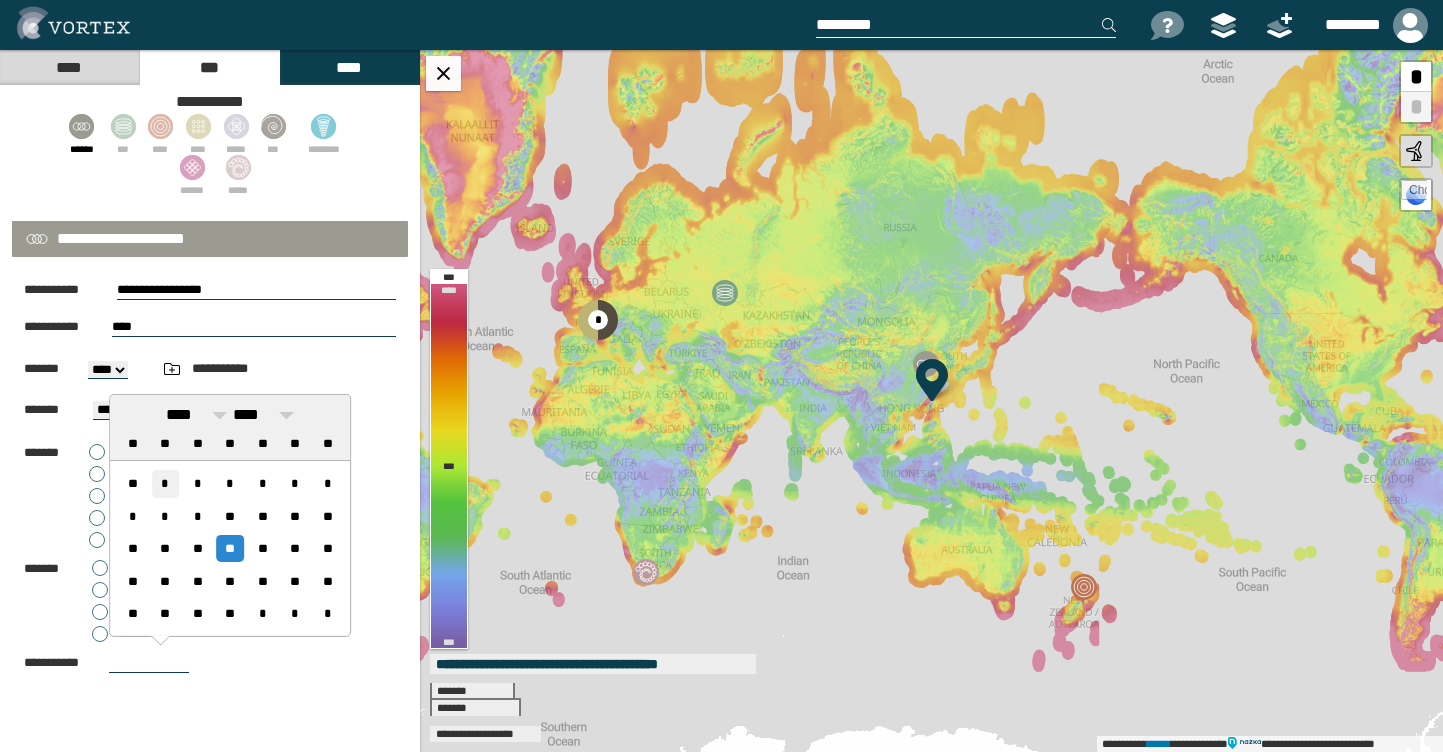 click on "*" at bounding box center [165, 483] 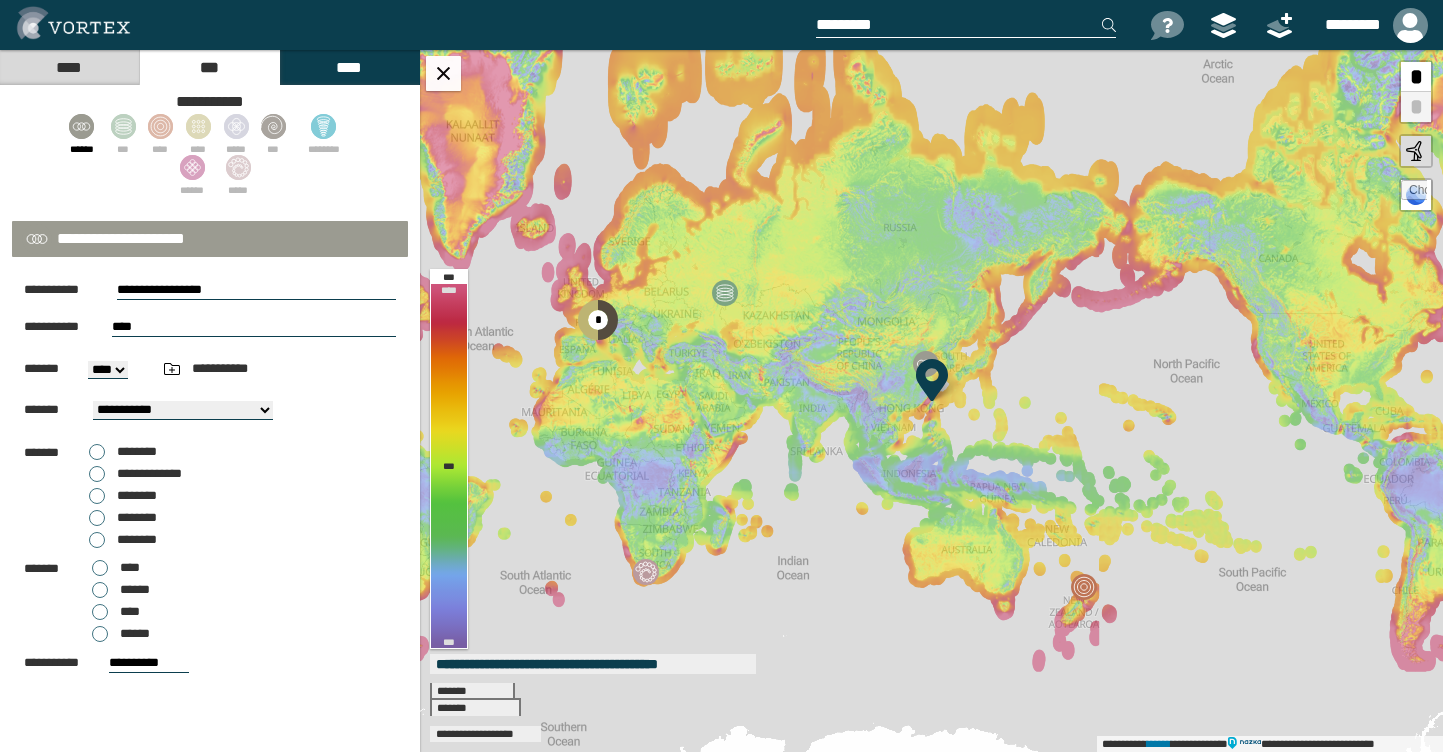 type on "**********" 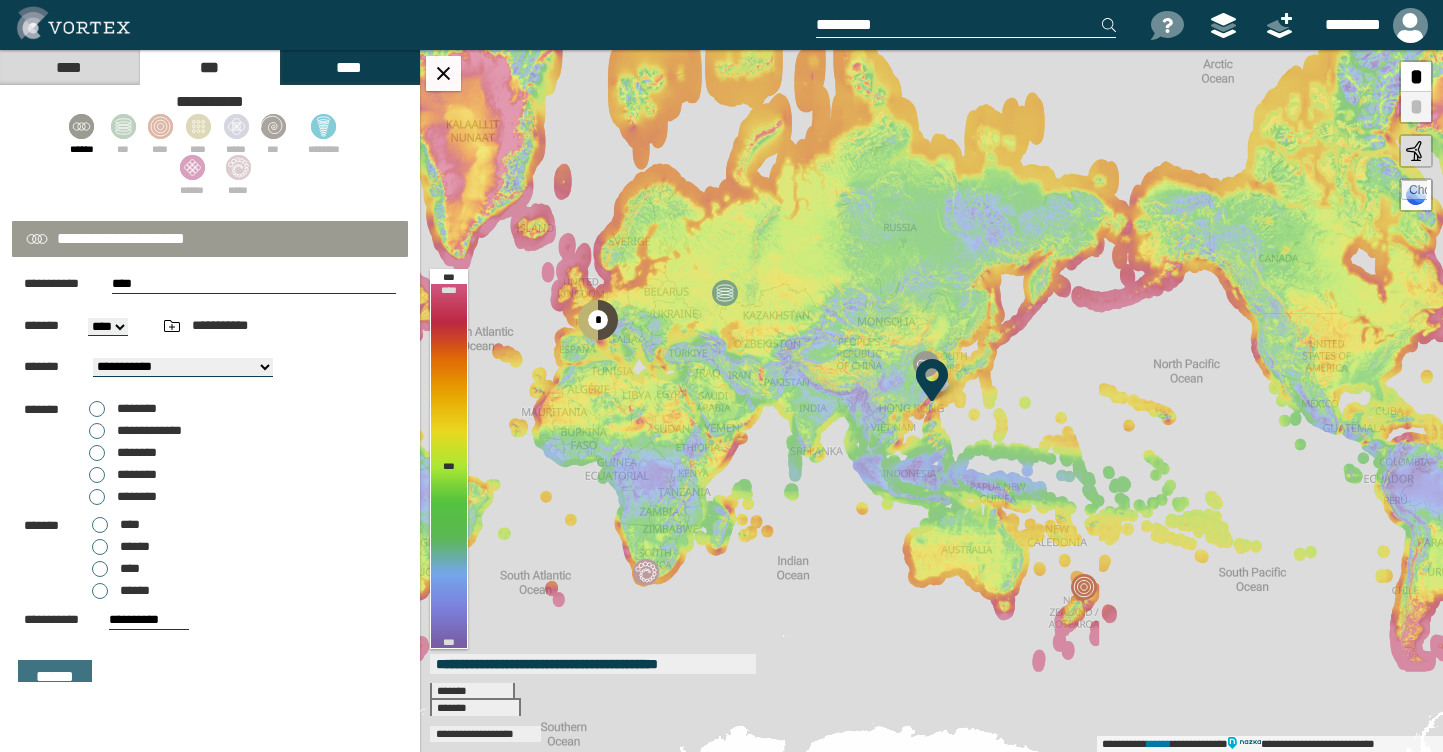scroll, scrollTop: 62, scrollLeft: 0, axis: vertical 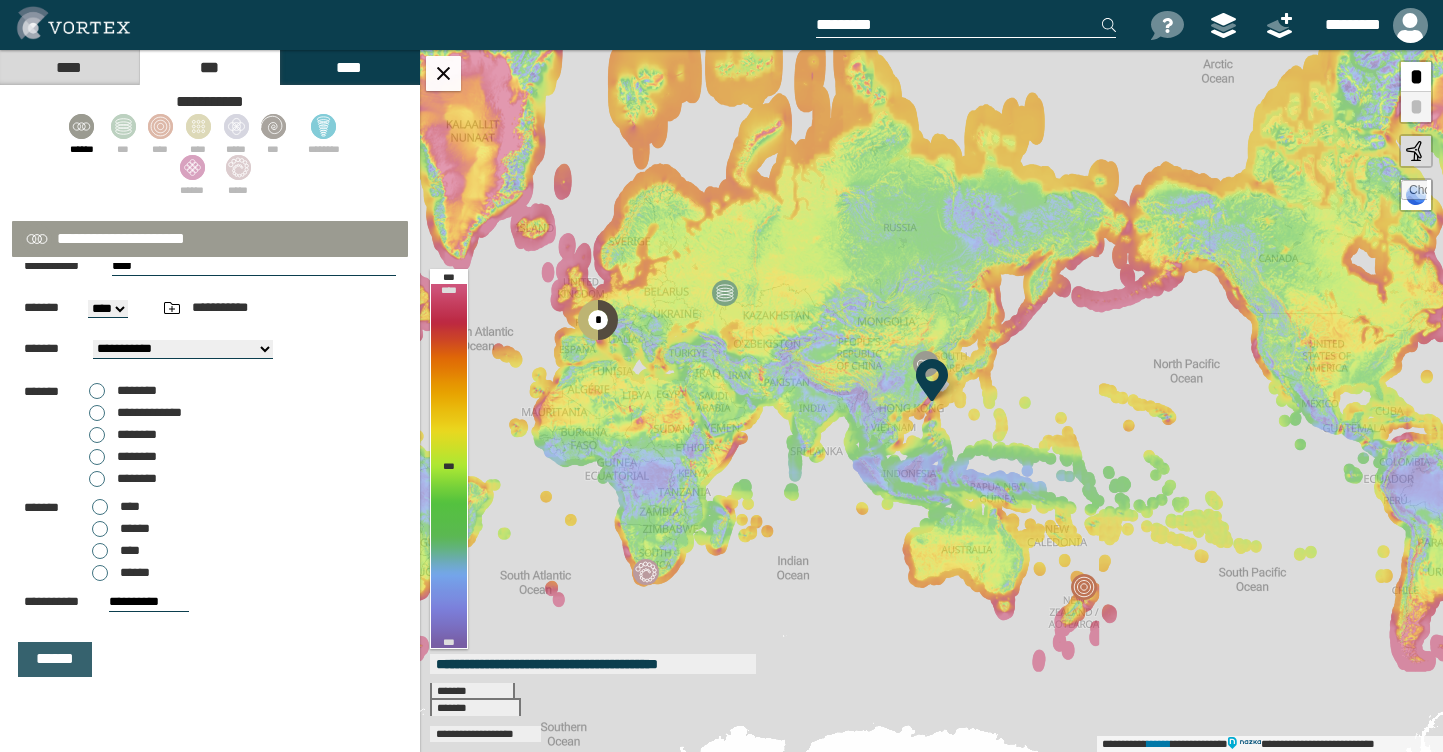 click on "******" at bounding box center [55, 659] 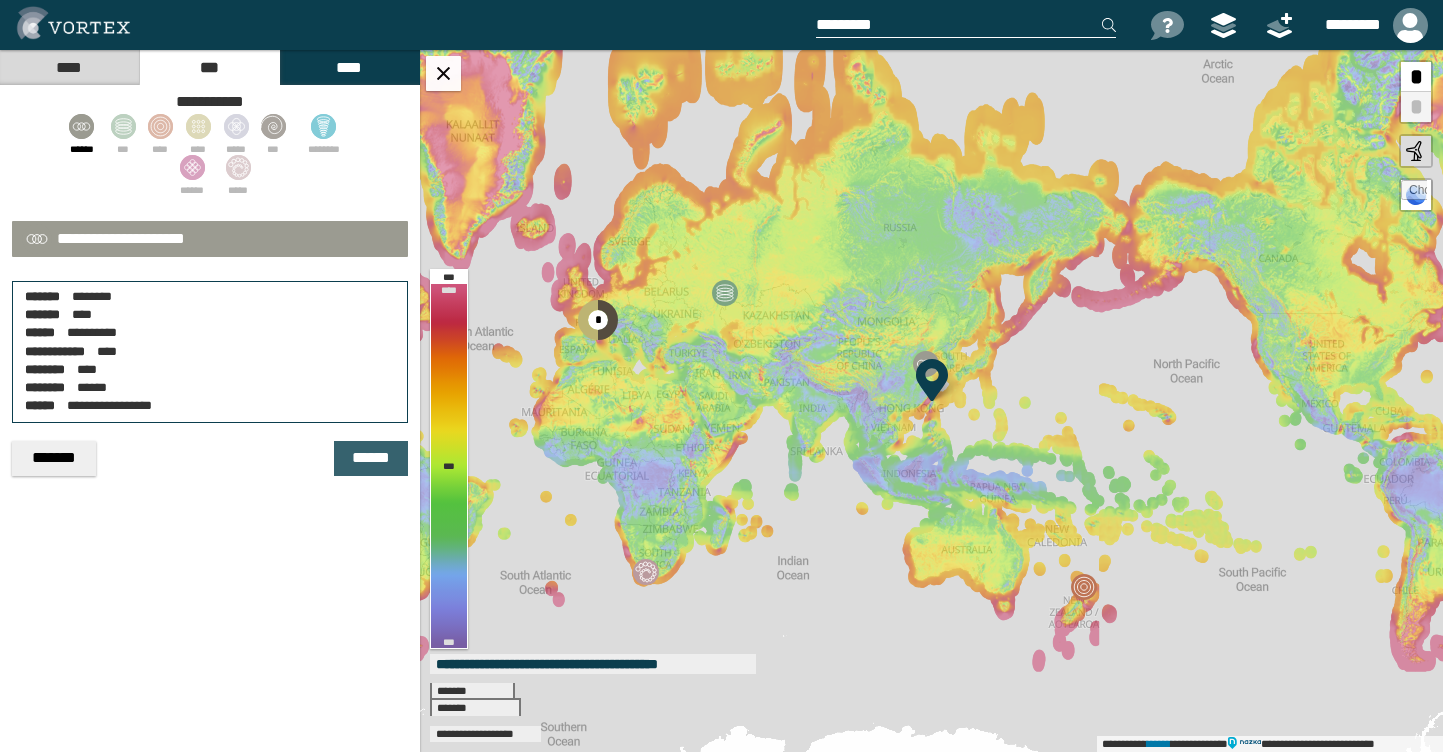 click on "******" at bounding box center [371, 458] 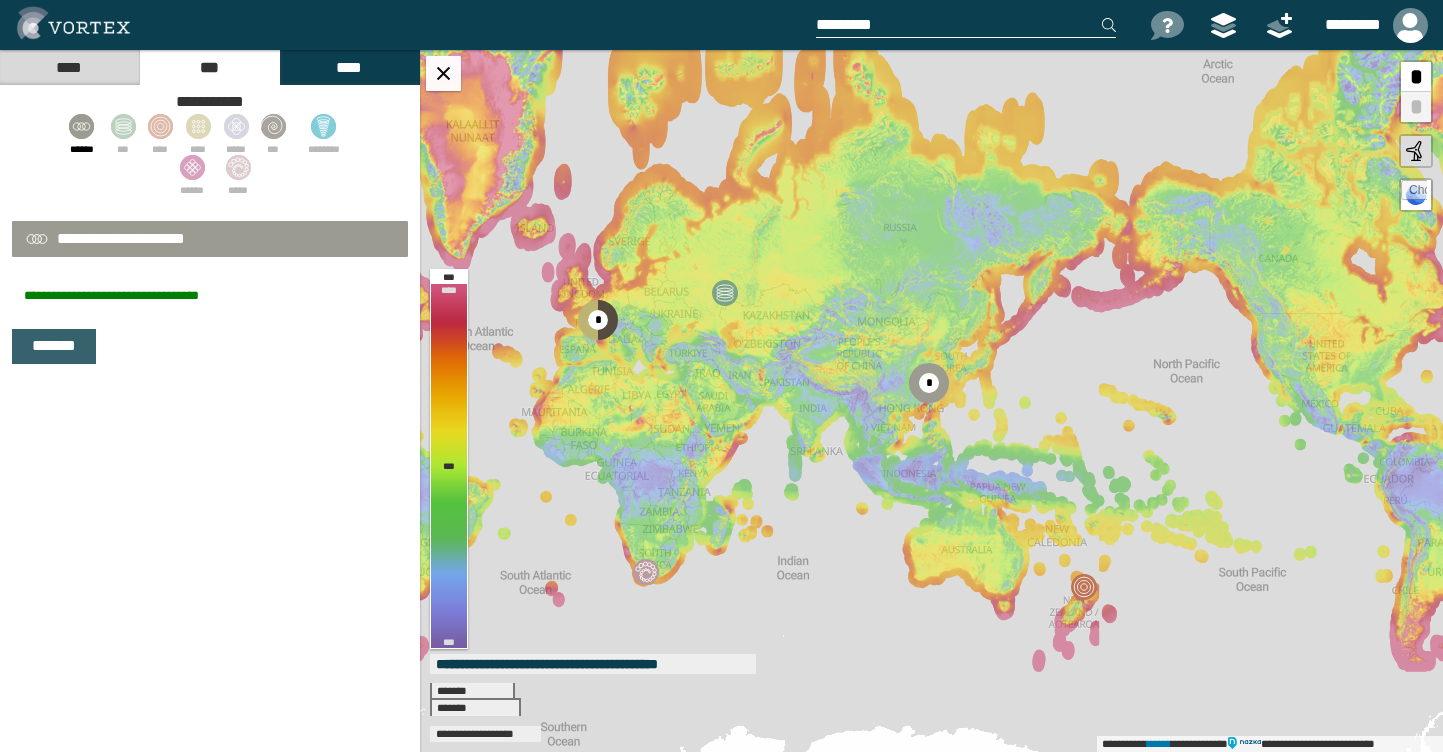 click on "*******" at bounding box center (54, 346) 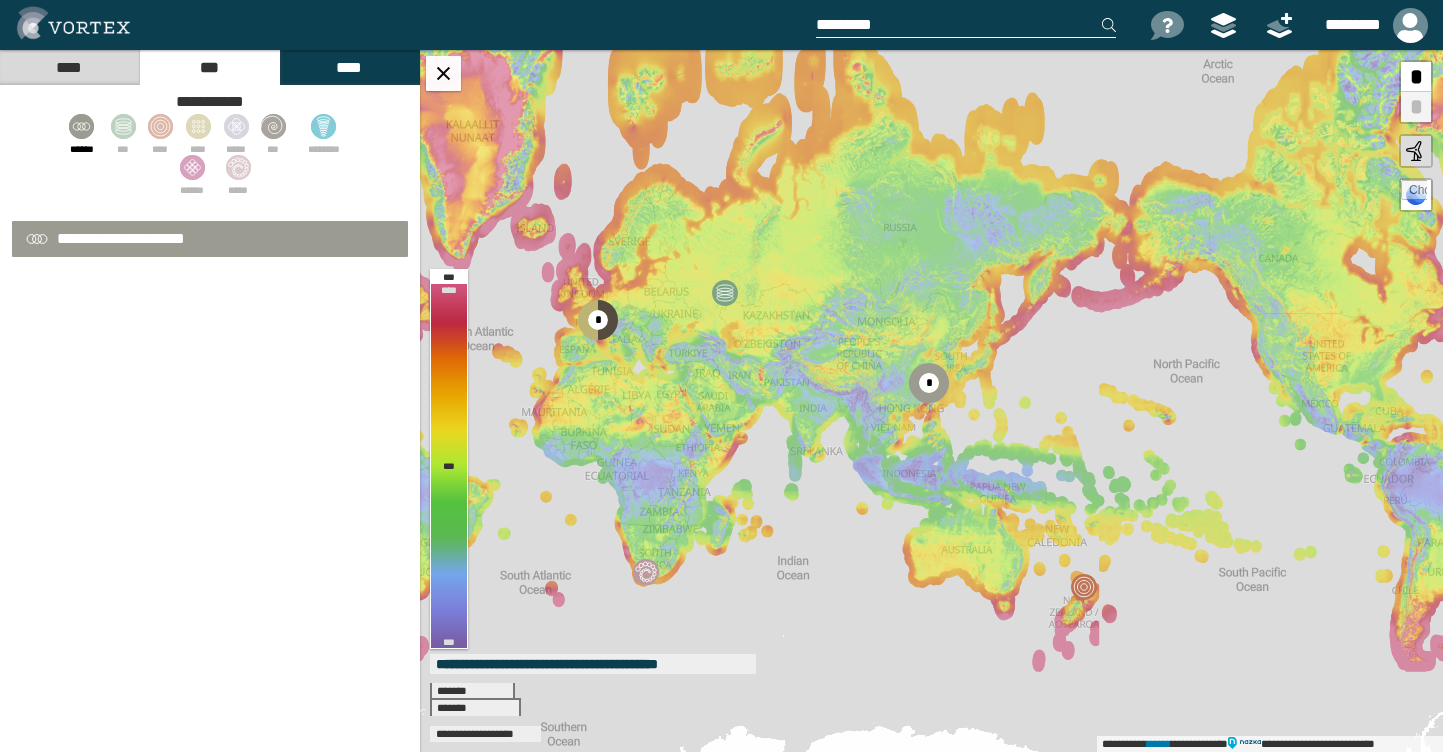 select on "**" 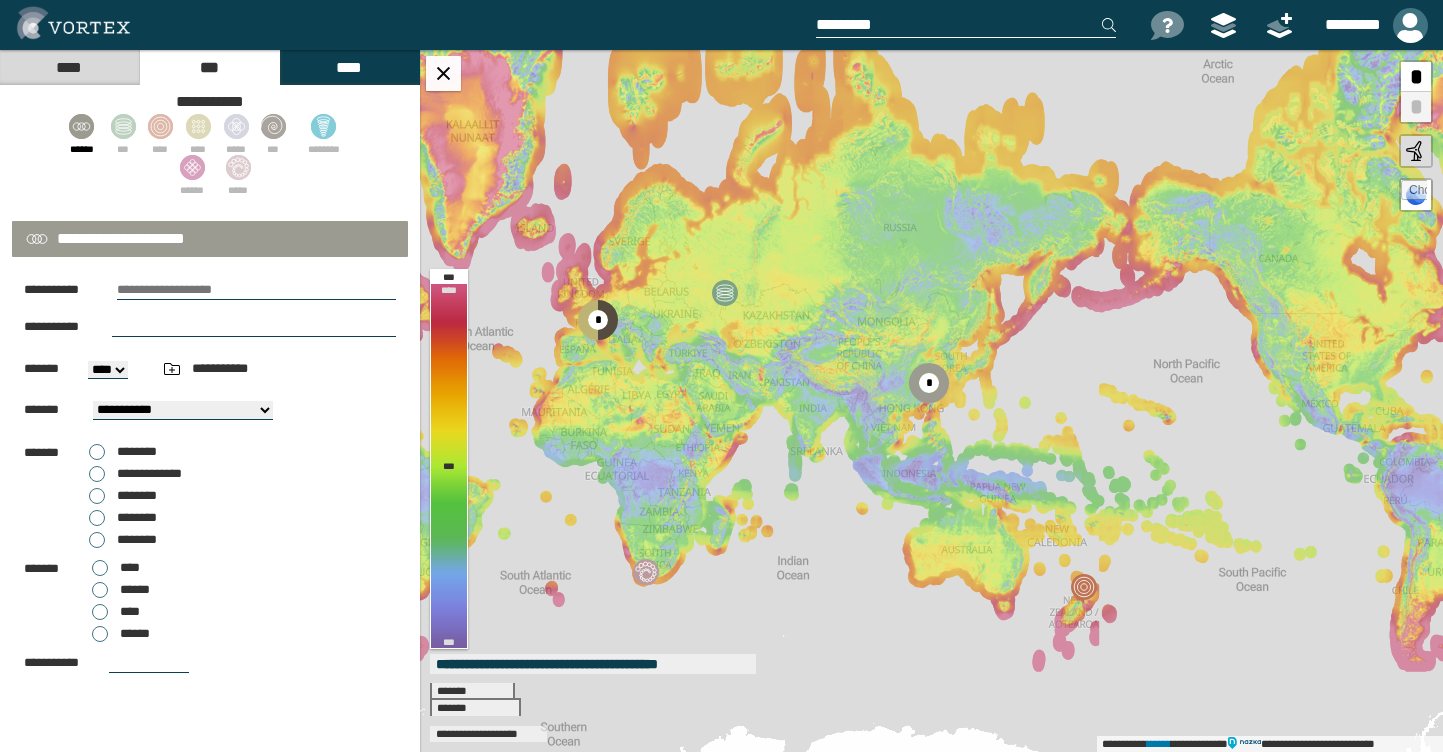 click at bounding box center [1410, 25] 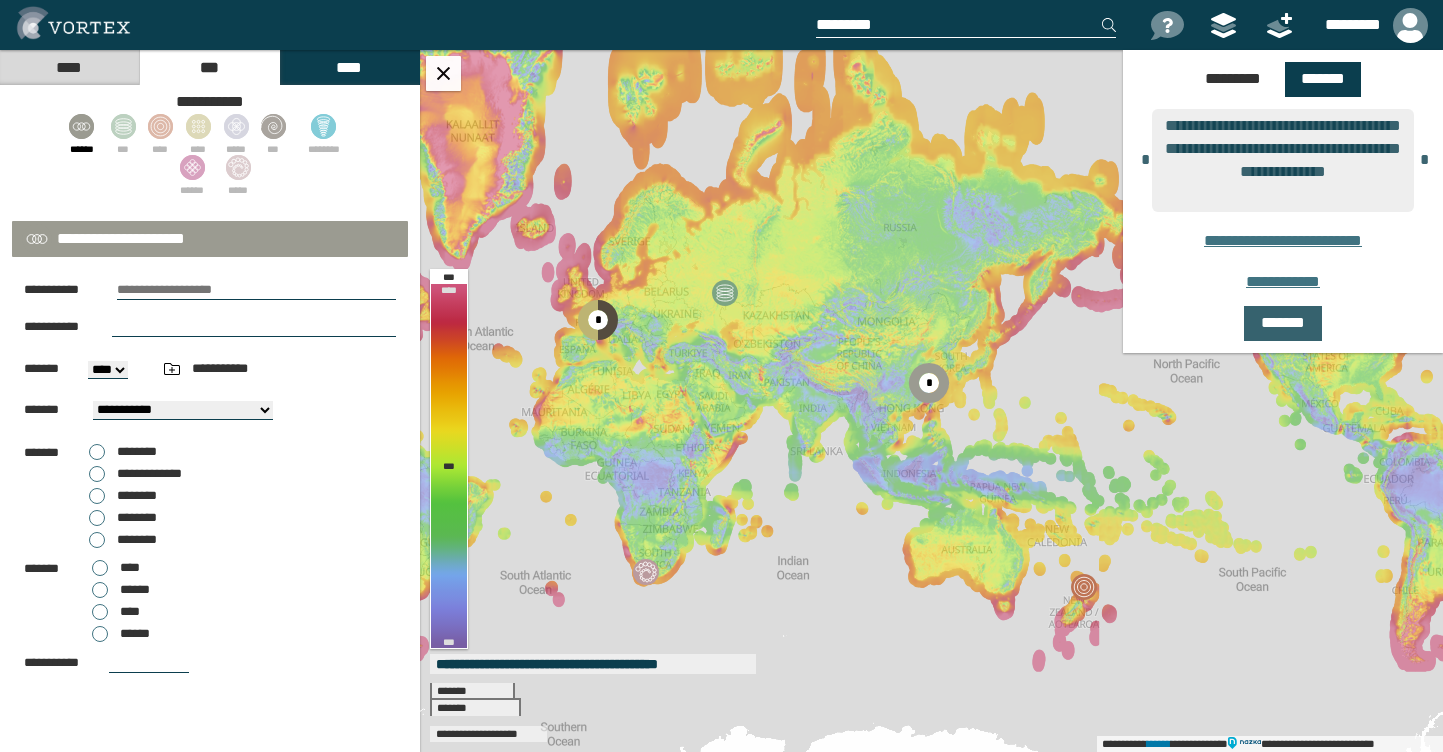 click on "*******" at bounding box center [1282, 323] 